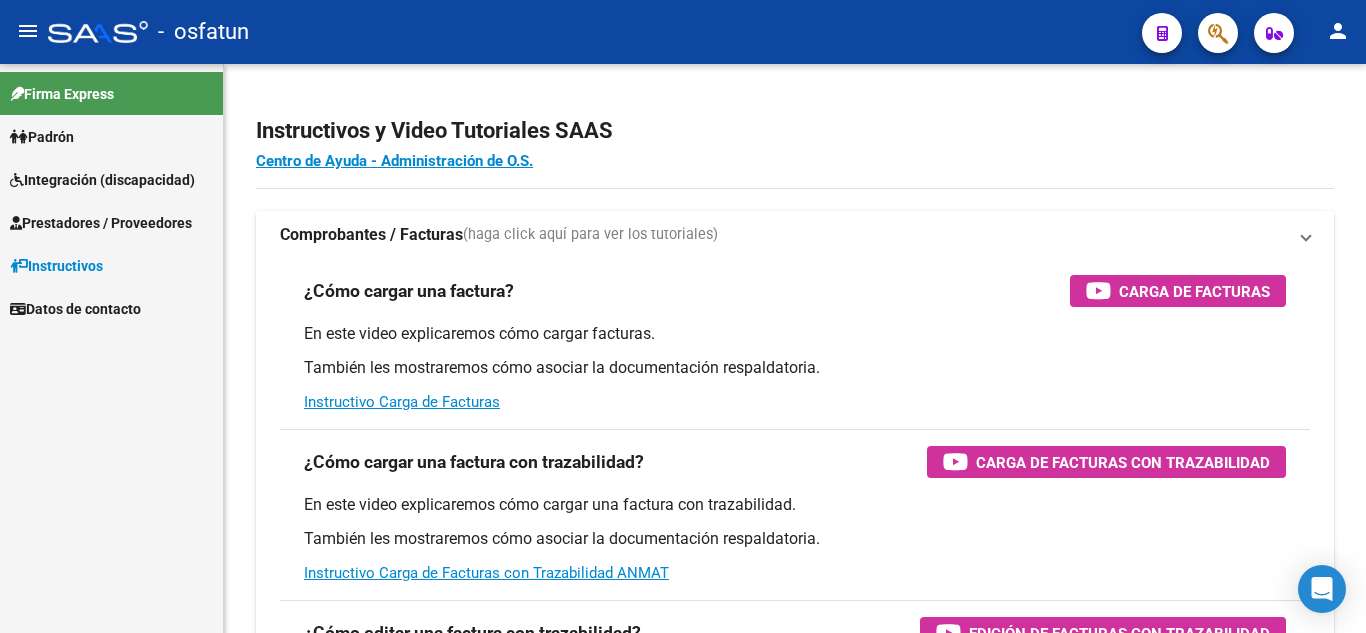 scroll, scrollTop: 0, scrollLeft: 0, axis: both 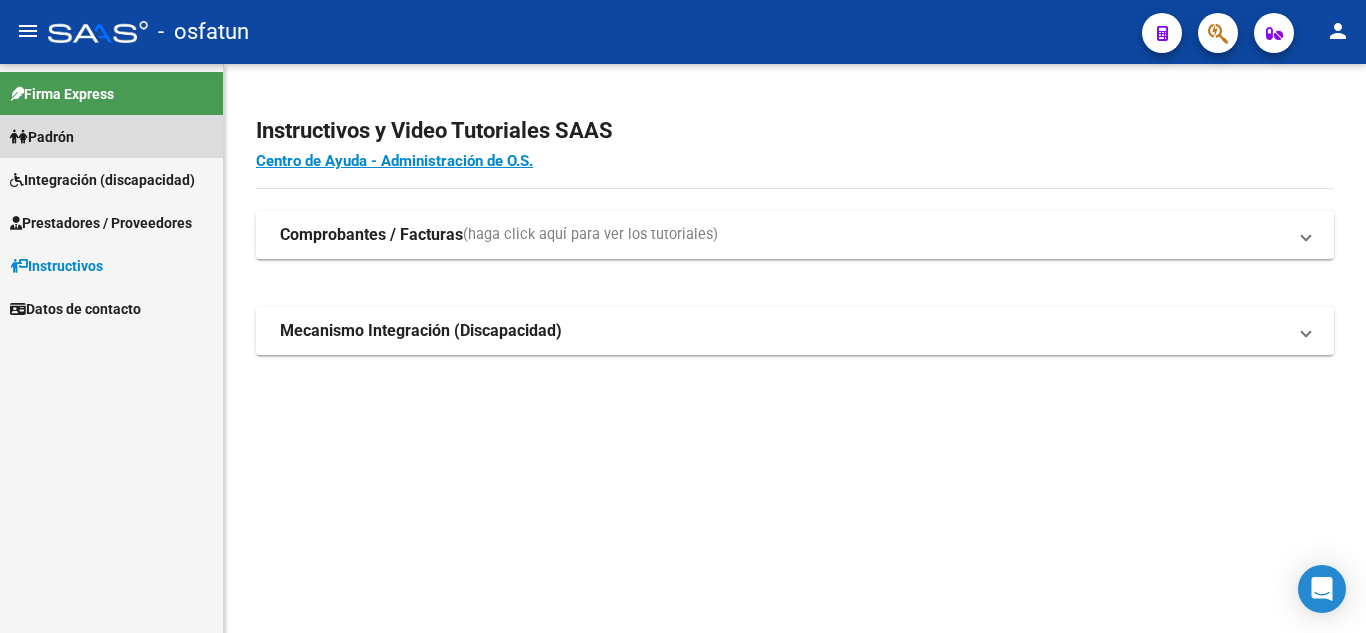click on "Padrón" at bounding box center [42, 137] 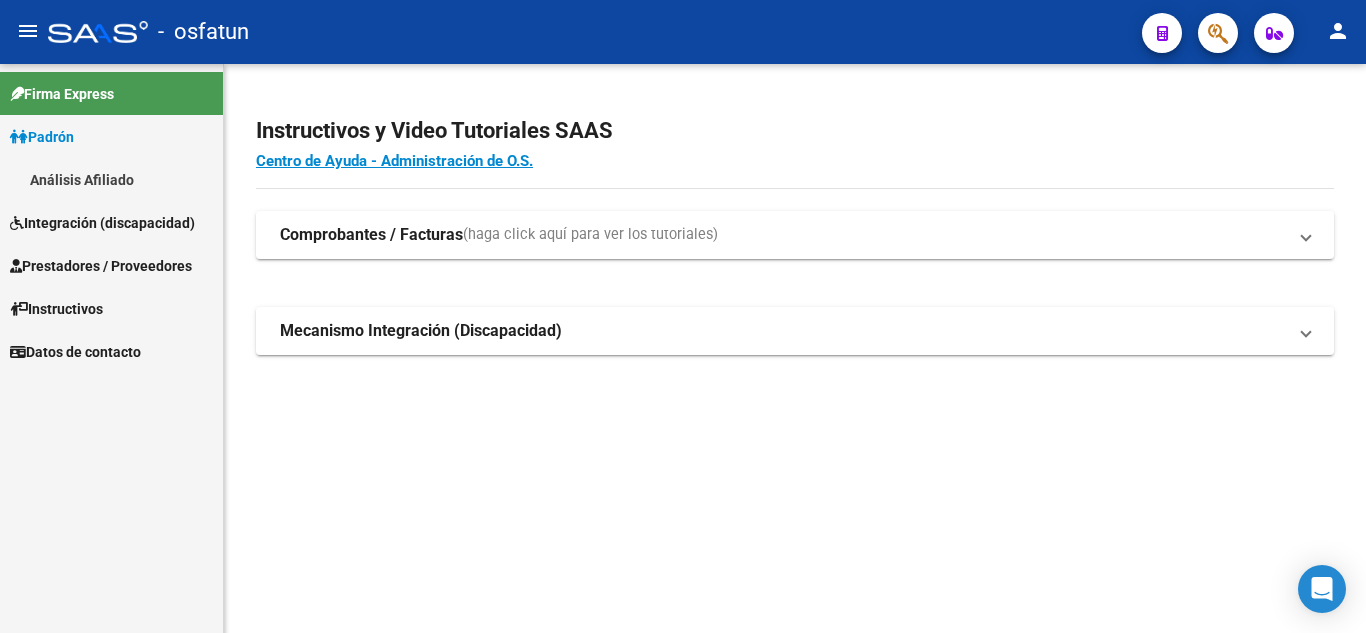 click on "Integración (discapacidad)" at bounding box center [102, 223] 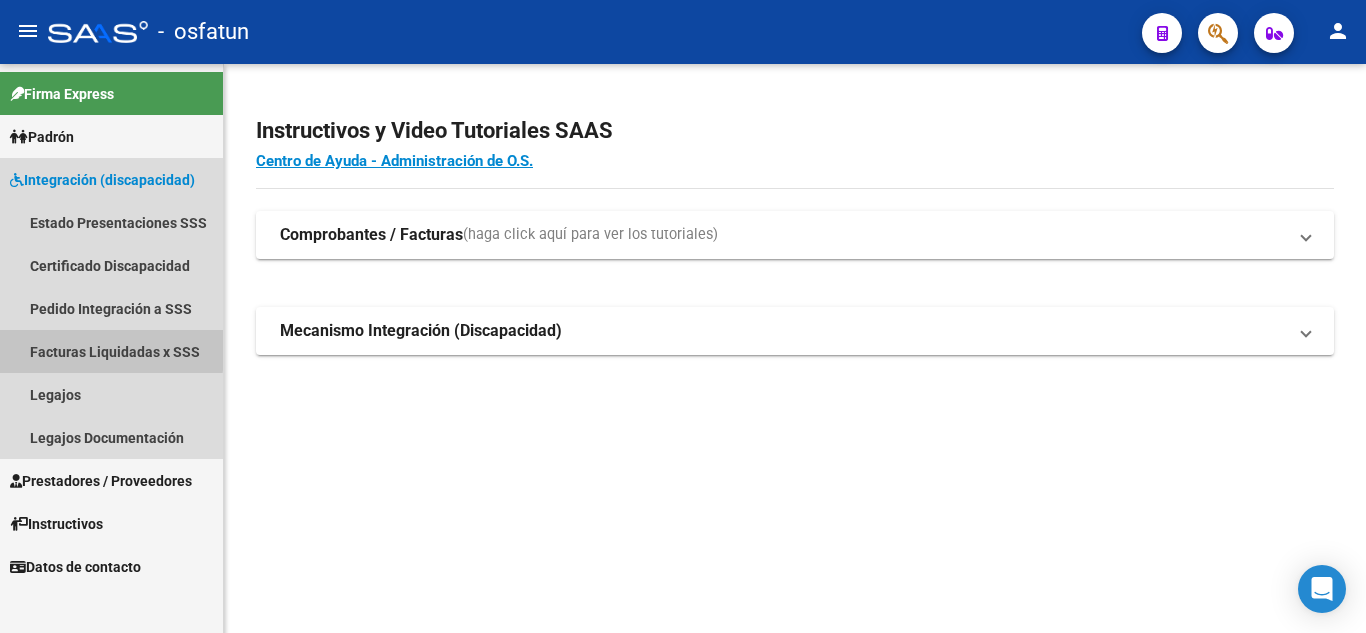 click on "Facturas Liquidadas x SSS" at bounding box center [111, 351] 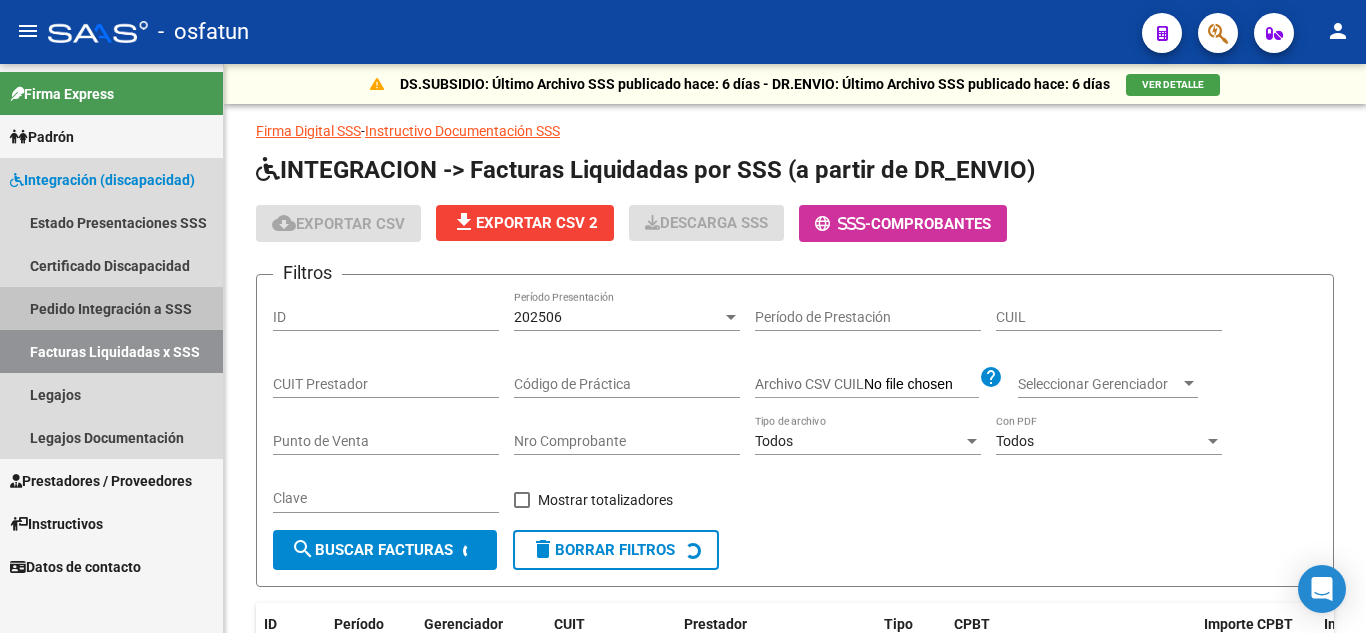 click on "Pedido Integración a SSS" at bounding box center (111, 308) 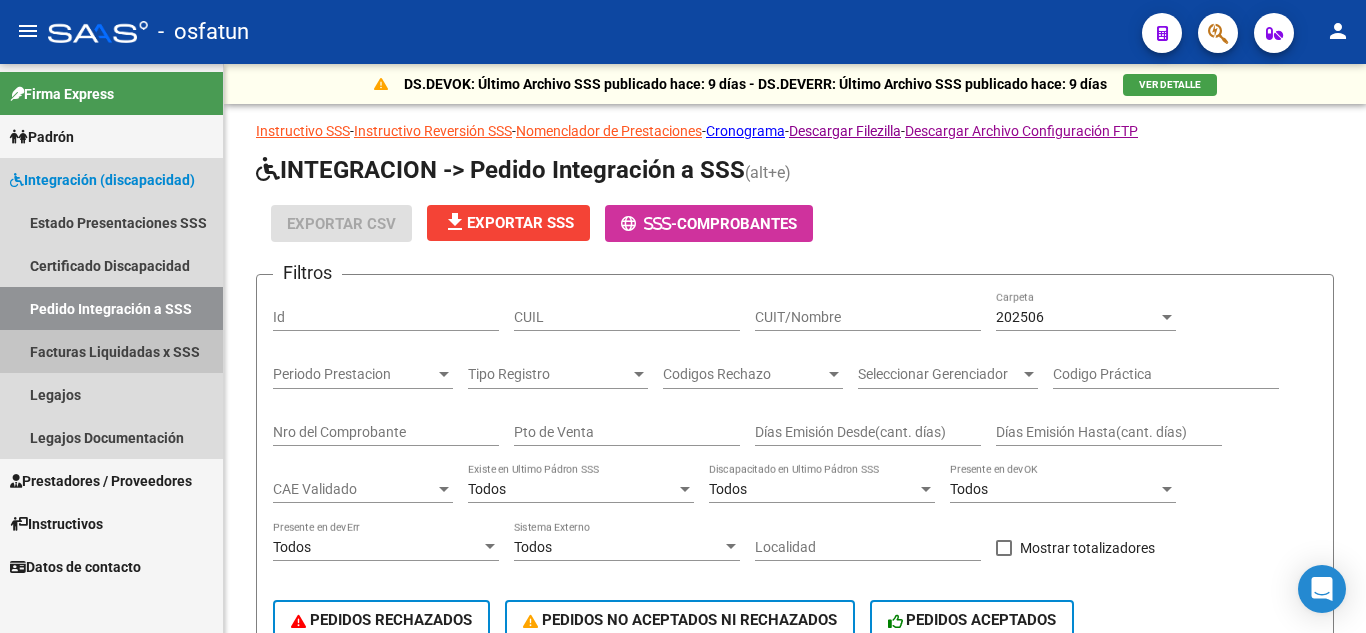 click on "Facturas Liquidadas x SSS" at bounding box center [111, 351] 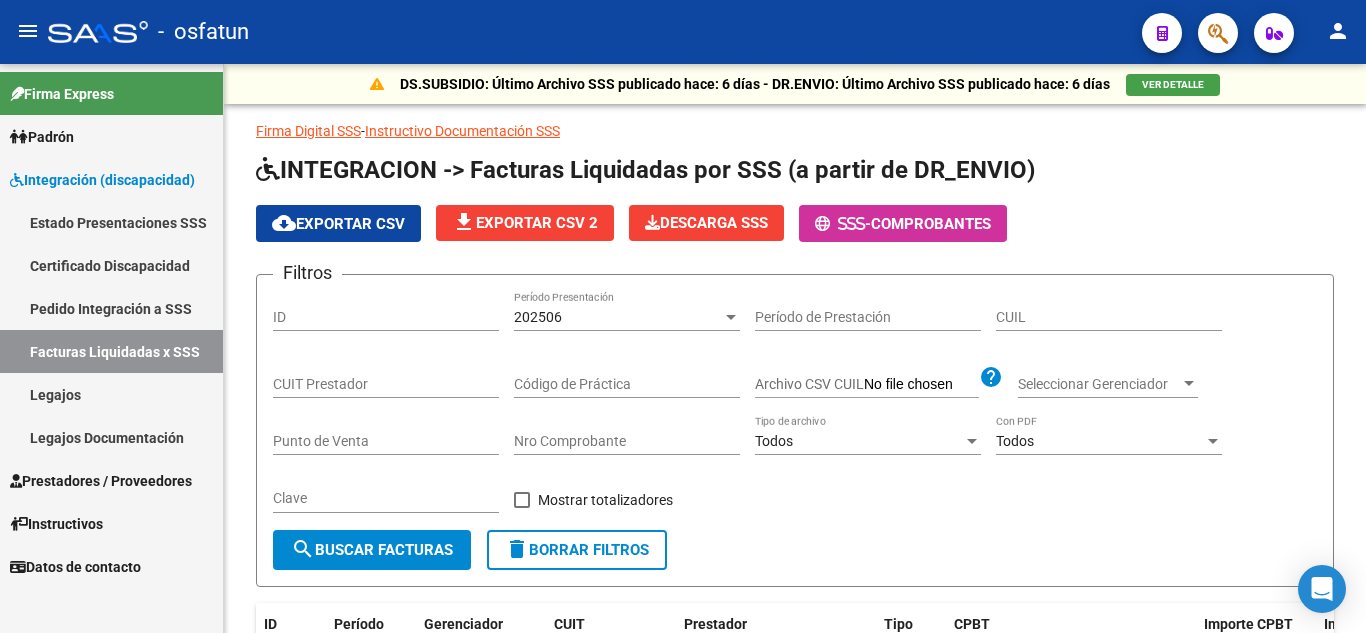click on "Padrón" at bounding box center [42, 137] 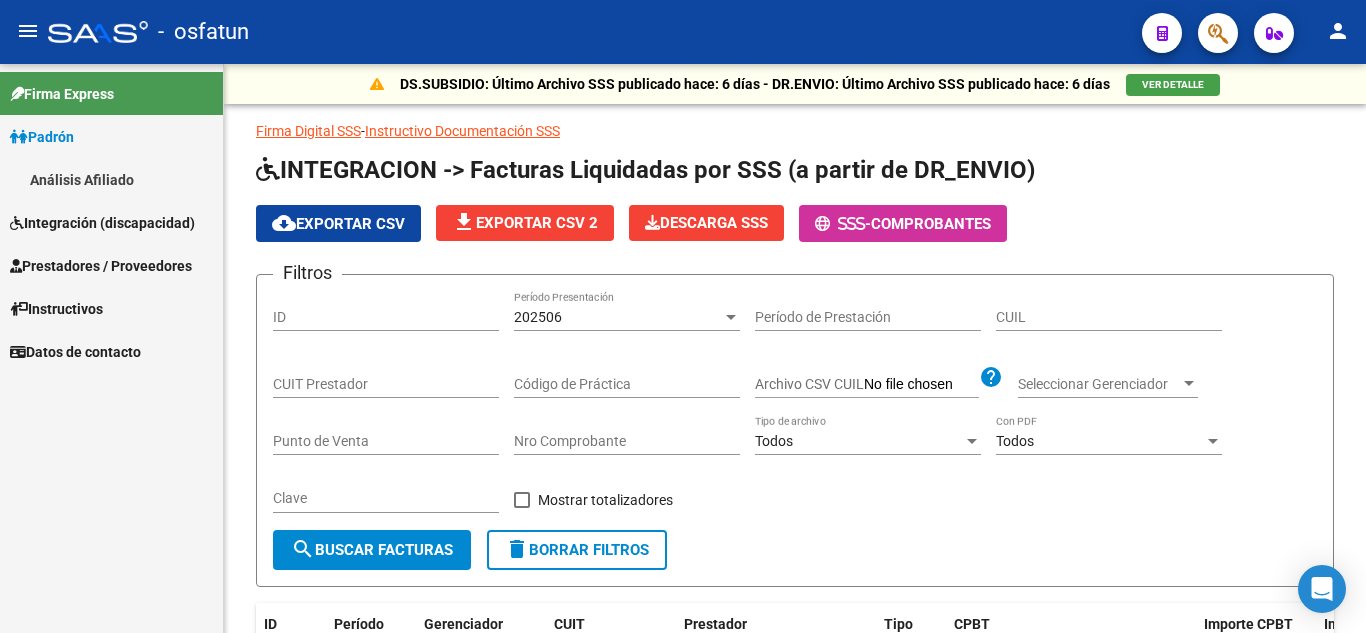 click on "Padrón" at bounding box center (42, 137) 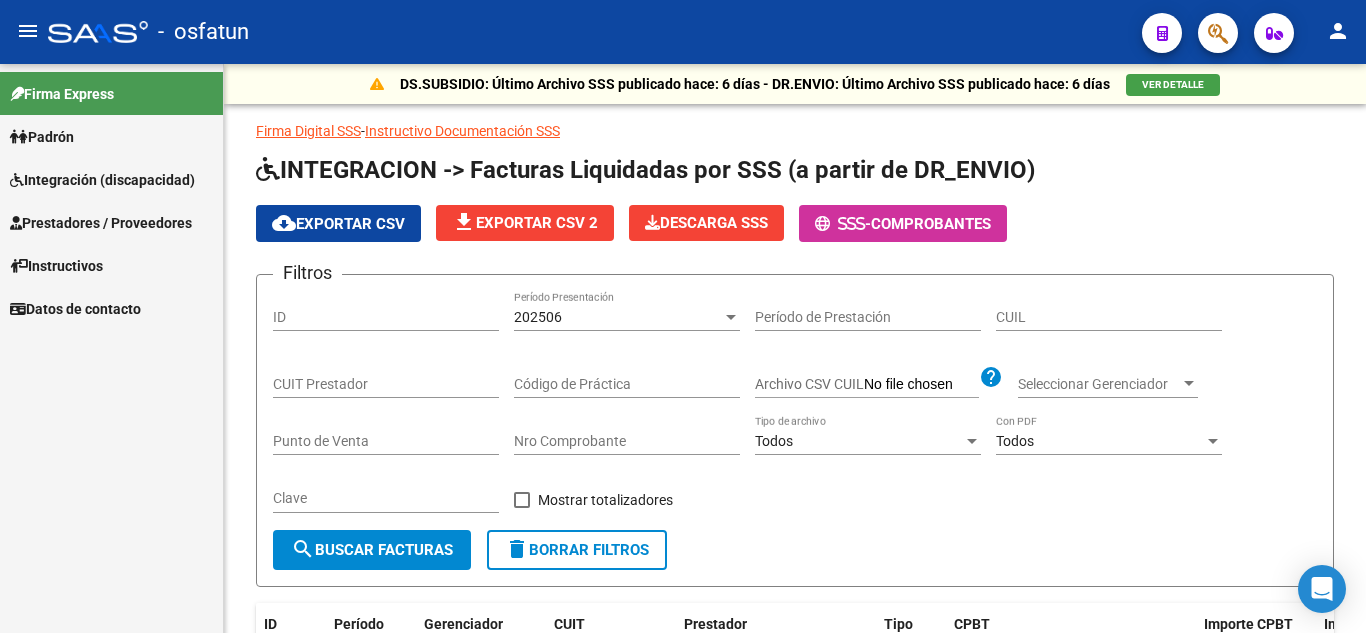 click on "Padrón" at bounding box center (42, 137) 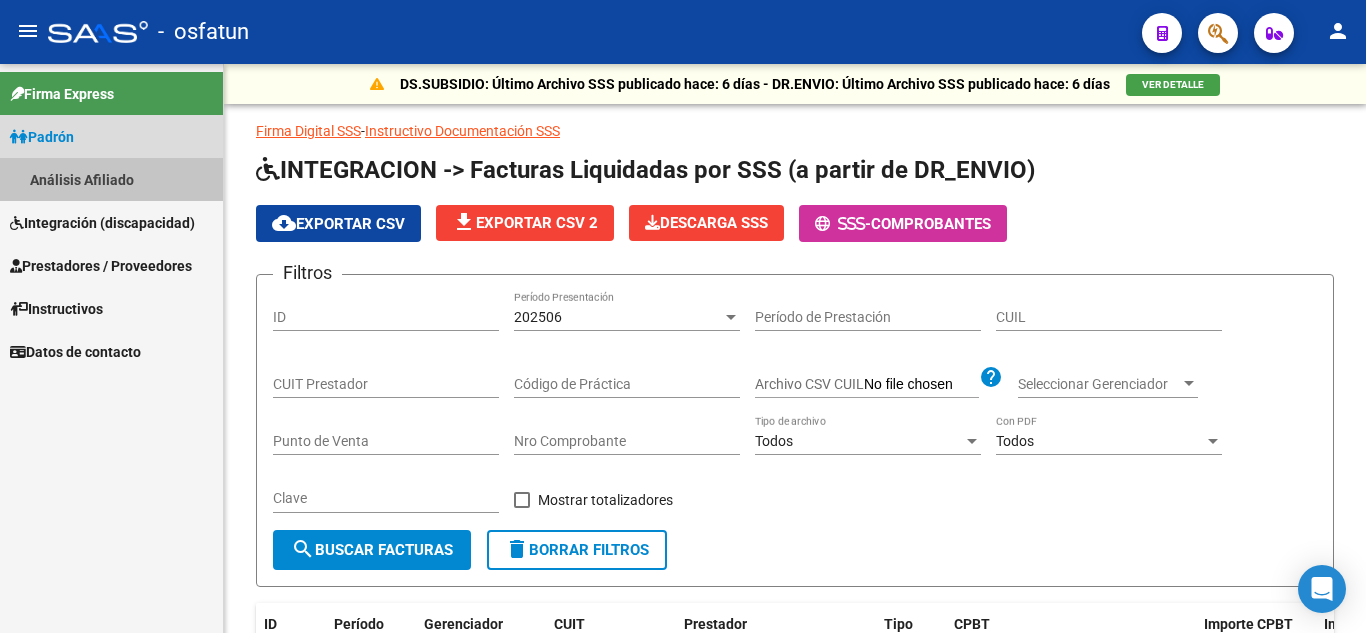 click on "Análisis Afiliado" at bounding box center [111, 179] 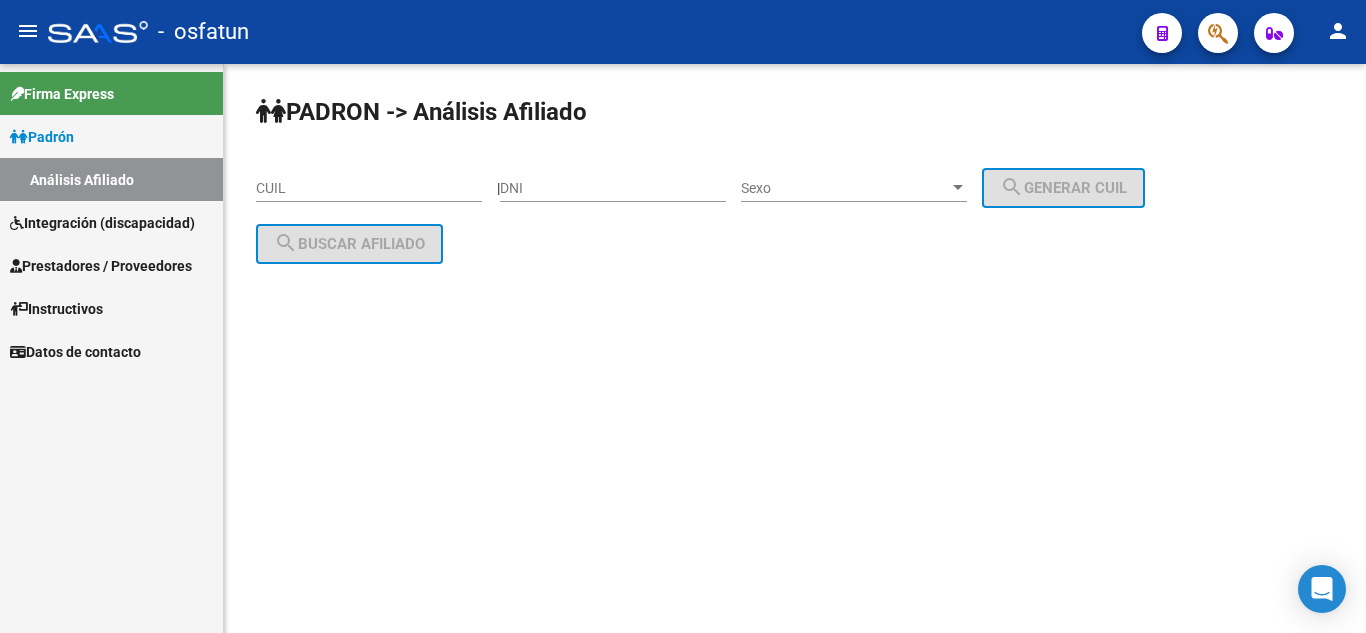 click on "Integración (discapacidad)" at bounding box center (102, 223) 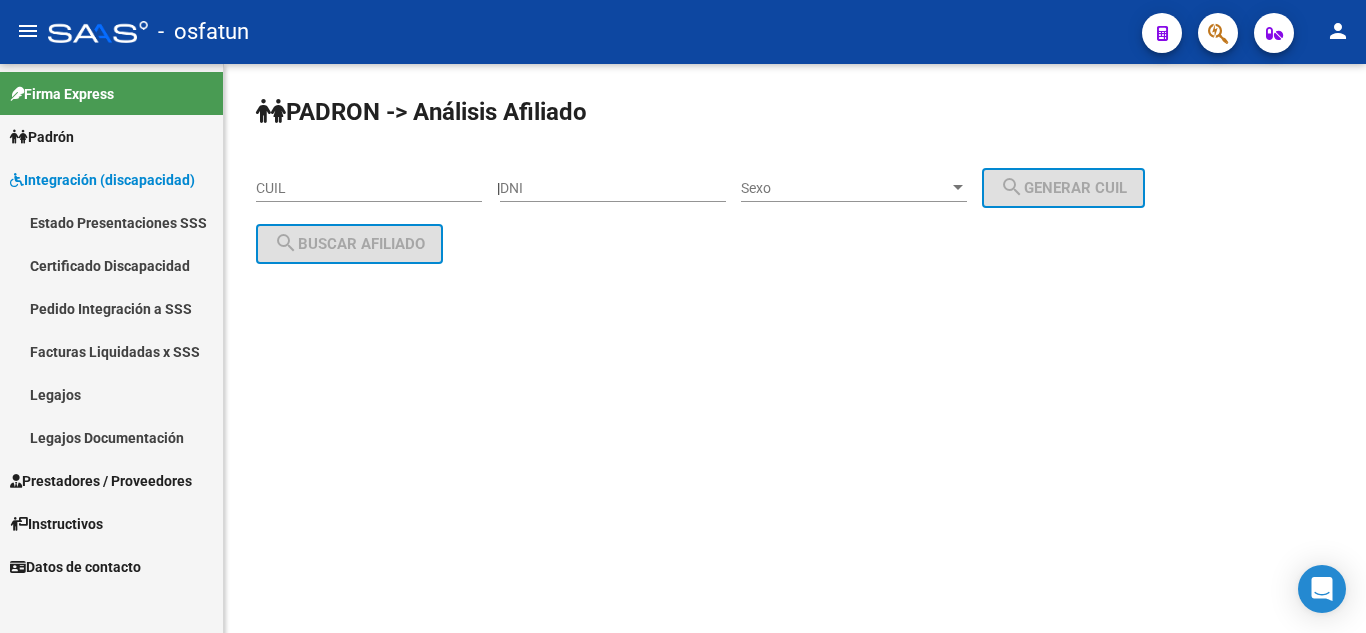 click on "Legajos" at bounding box center (111, 394) 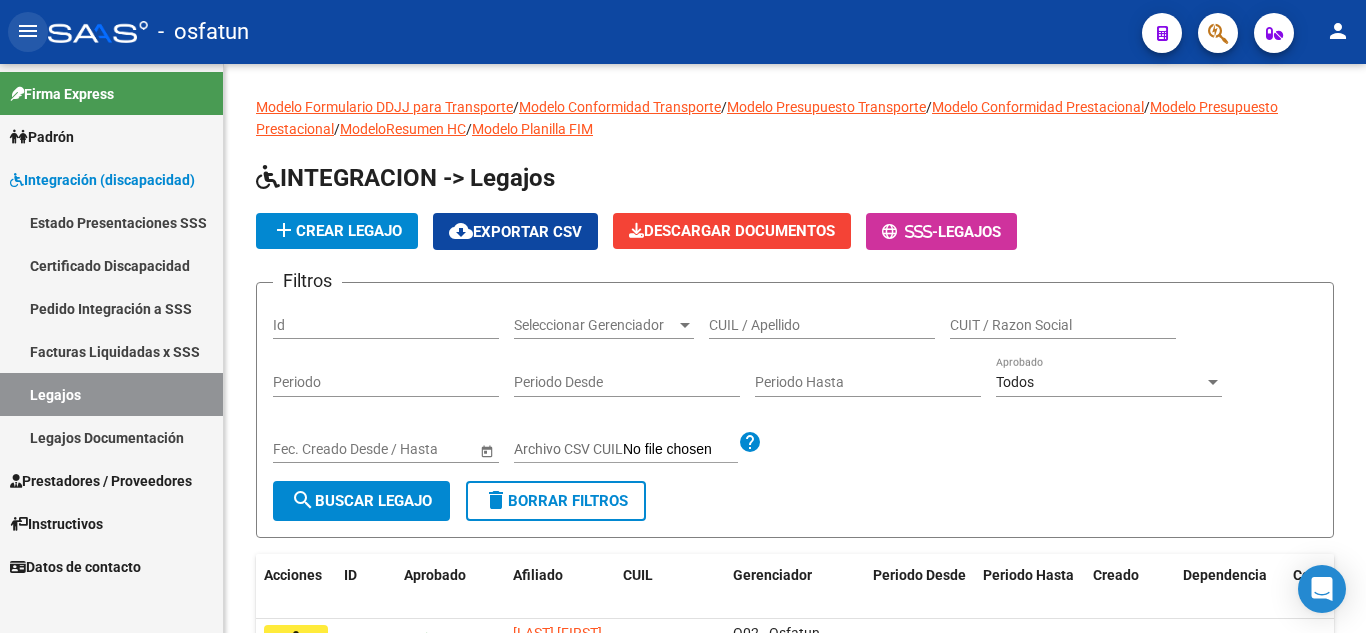 click on "menu" 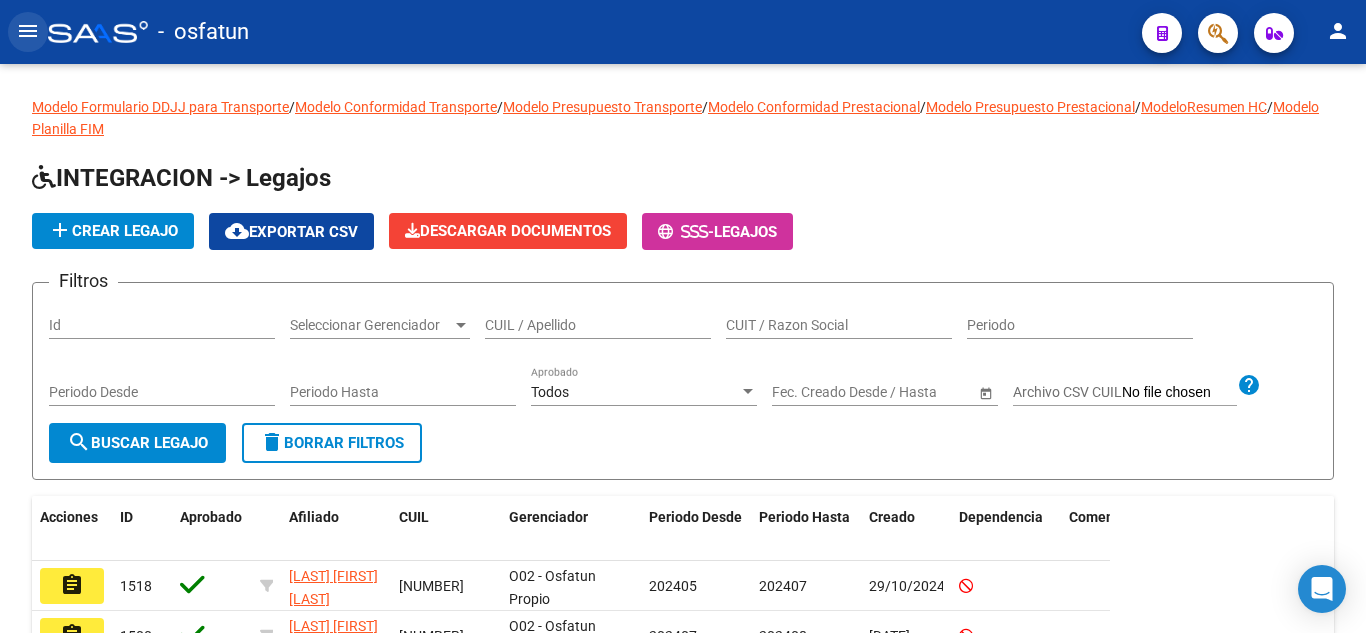 click on "menu" 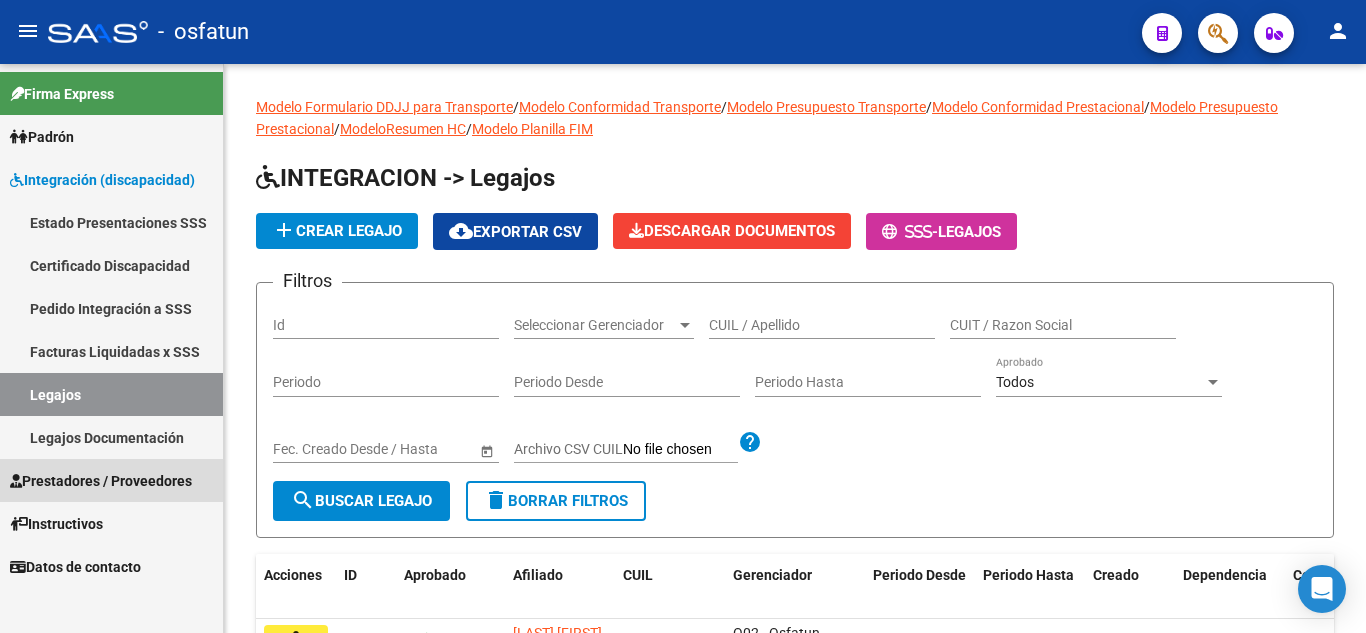 click on "Prestadores / Proveedores" at bounding box center (101, 481) 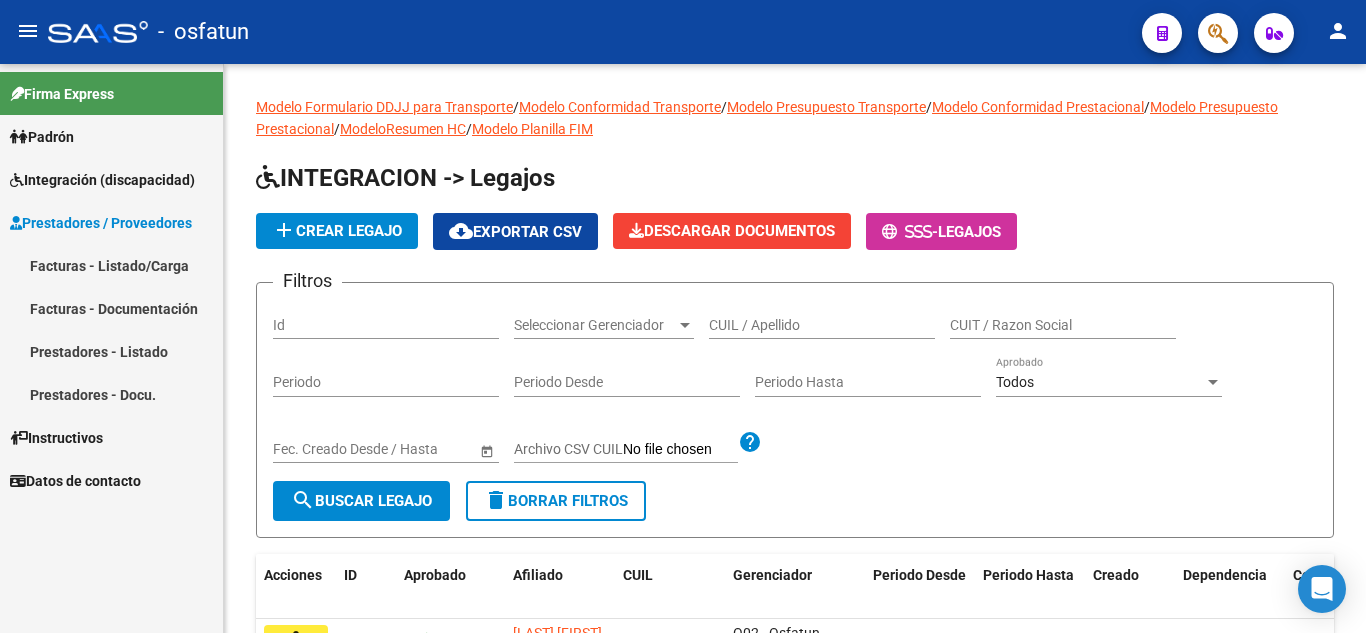 click on "Facturas - Listado/Carga" at bounding box center (111, 265) 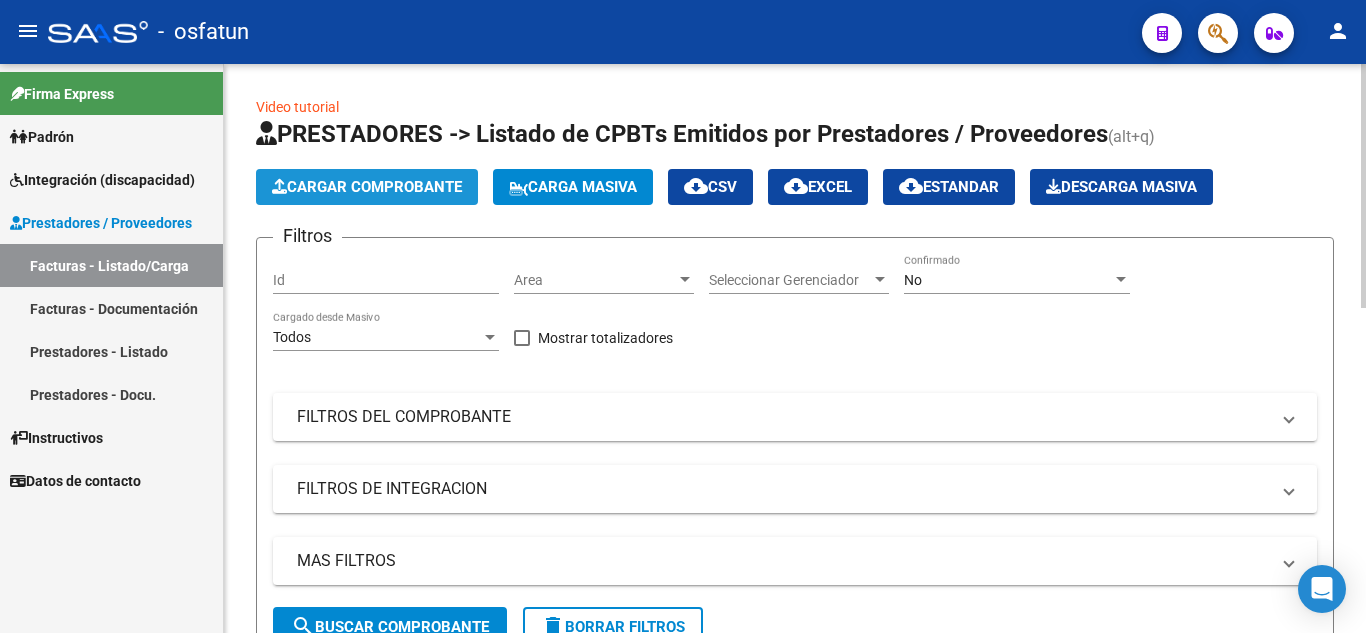 click on "Cargar Comprobante" 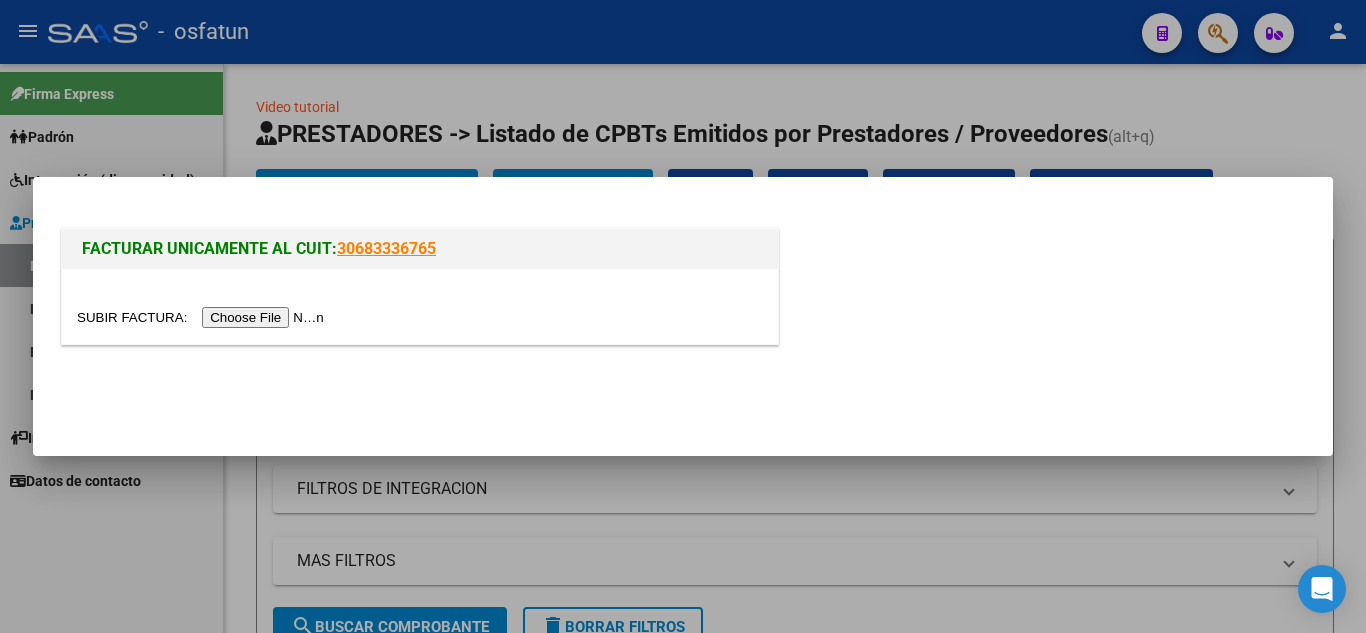click at bounding box center (203, 317) 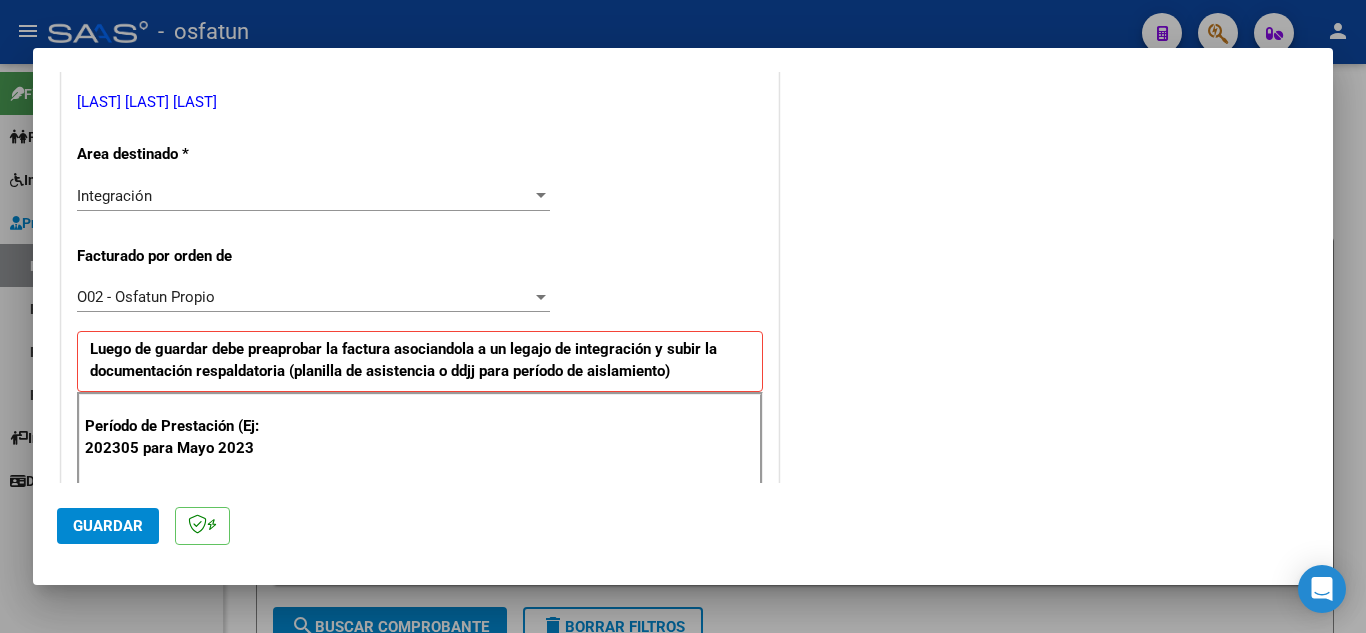 scroll, scrollTop: 500, scrollLeft: 0, axis: vertical 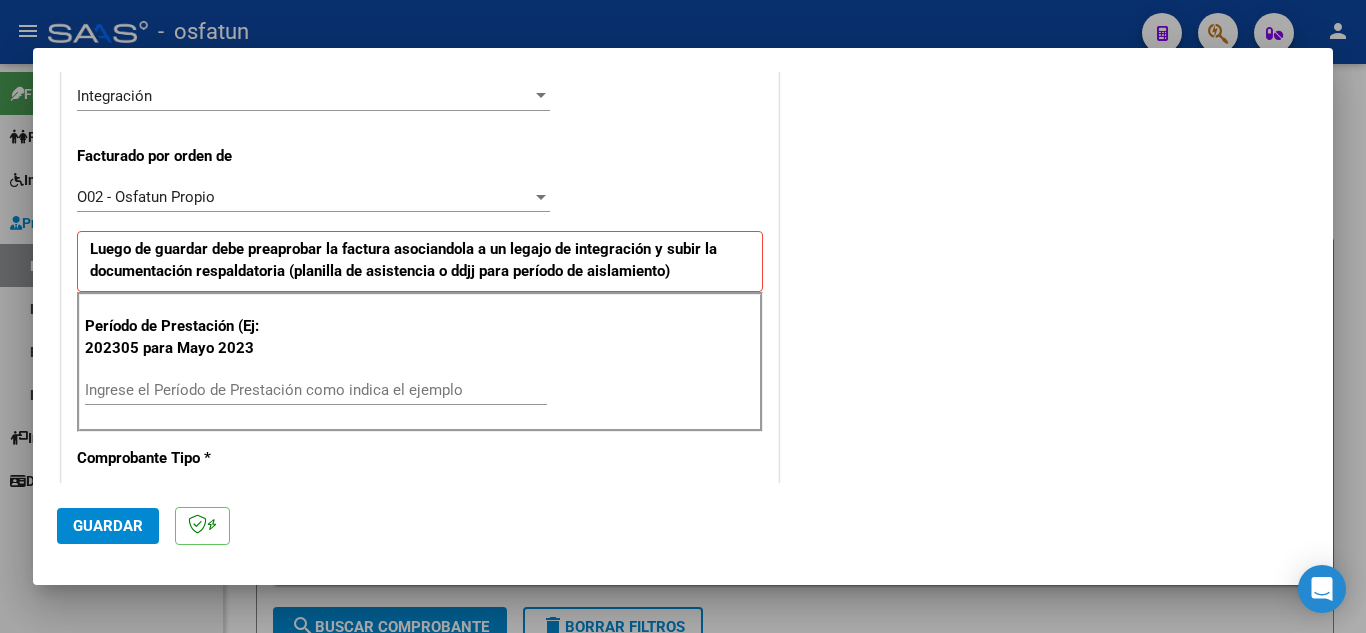 click on "Ingrese el Período de Prestación como indica el ejemplo" at bounding box center (316, 390) 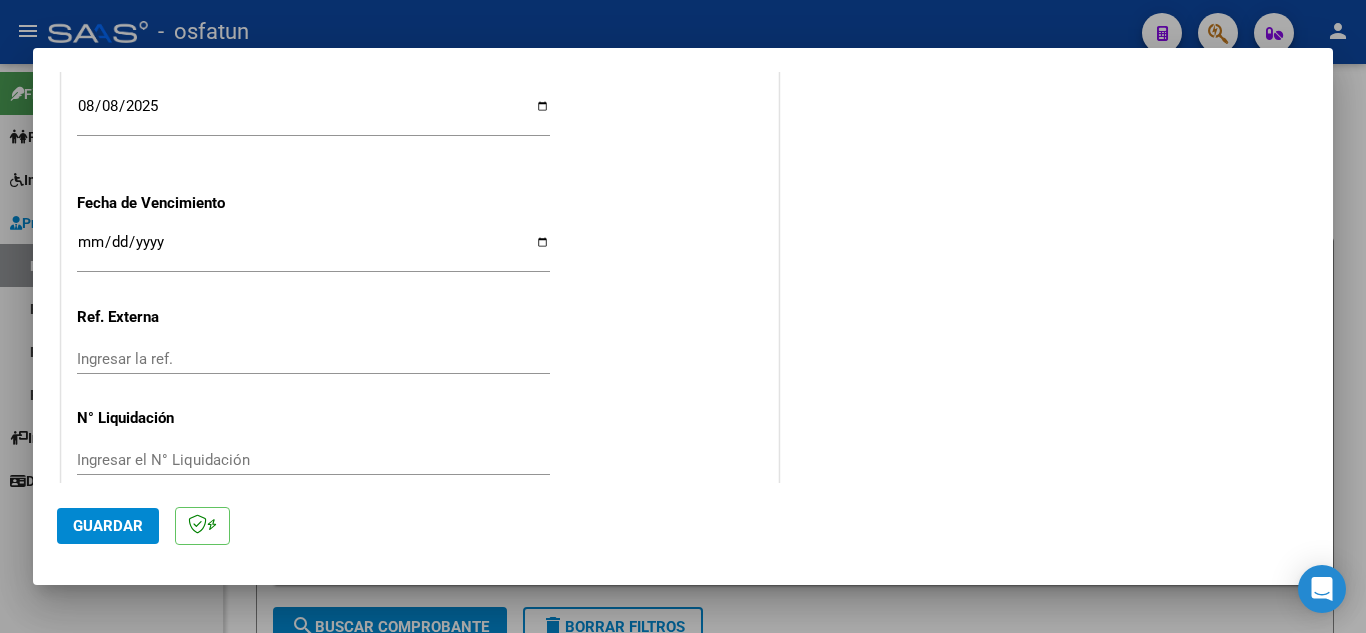 scroll, scrollTop: 1564, scrollLeft: 0, axis: vertical 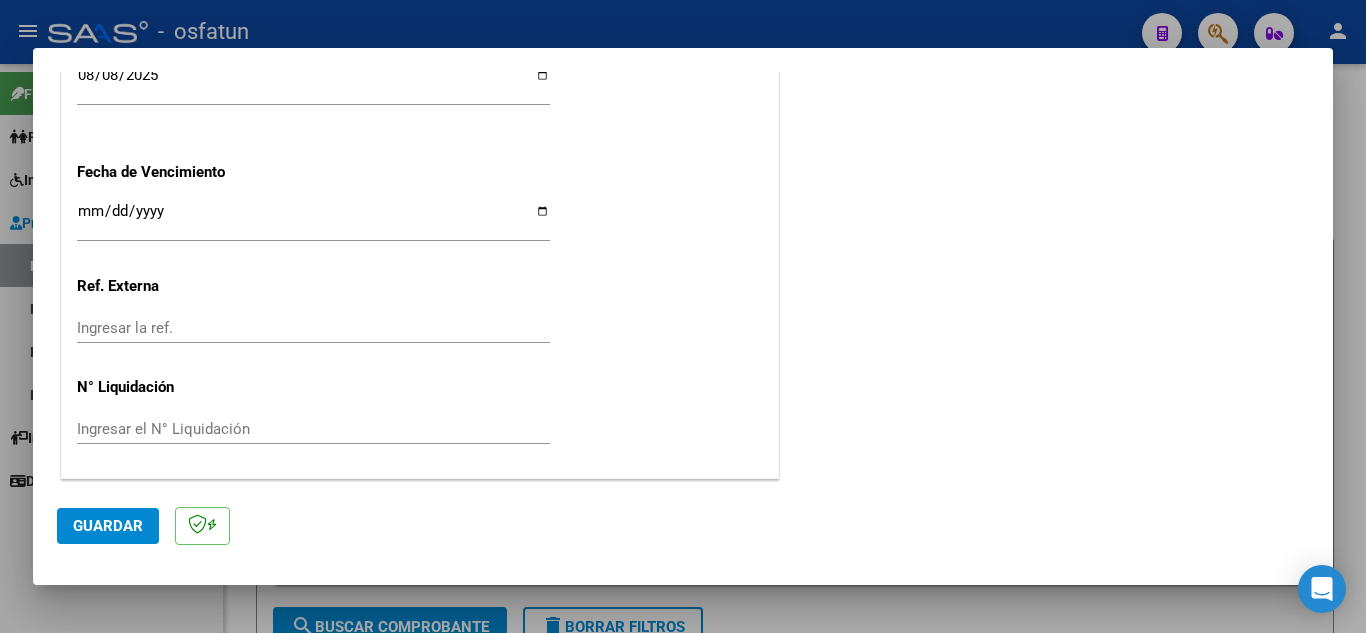 type on "202507" 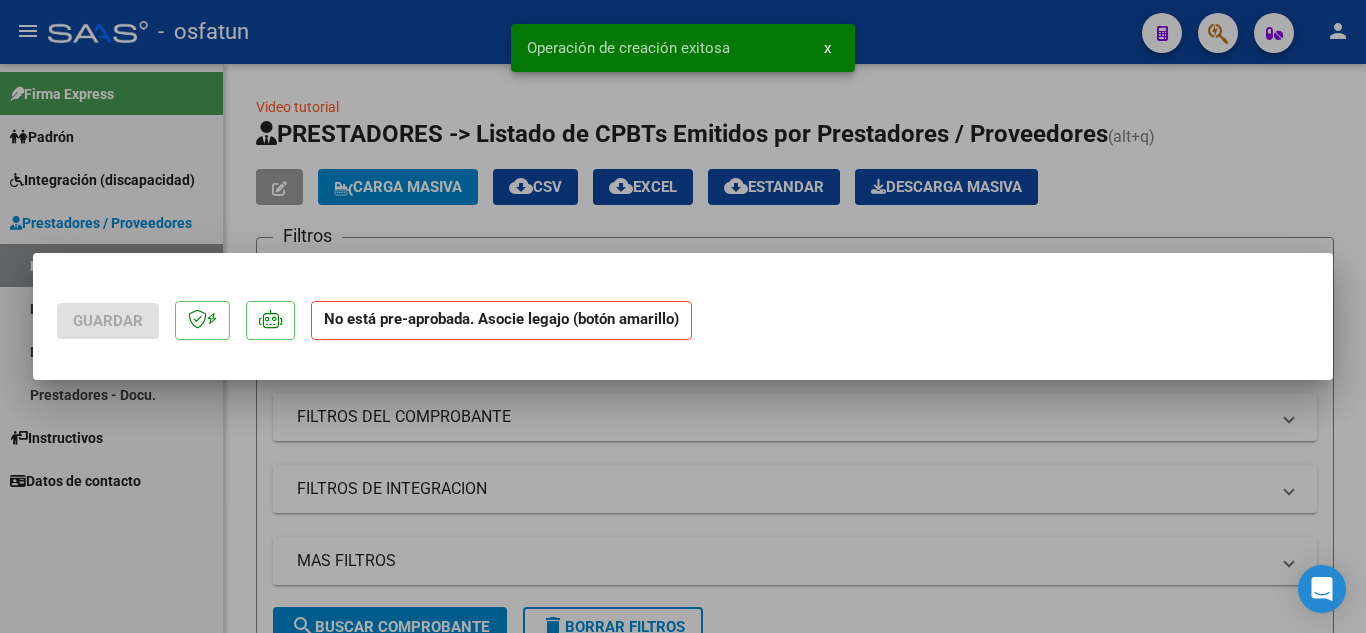 scroll, scrollTop: 0, scrollLeft: 0, axis: both 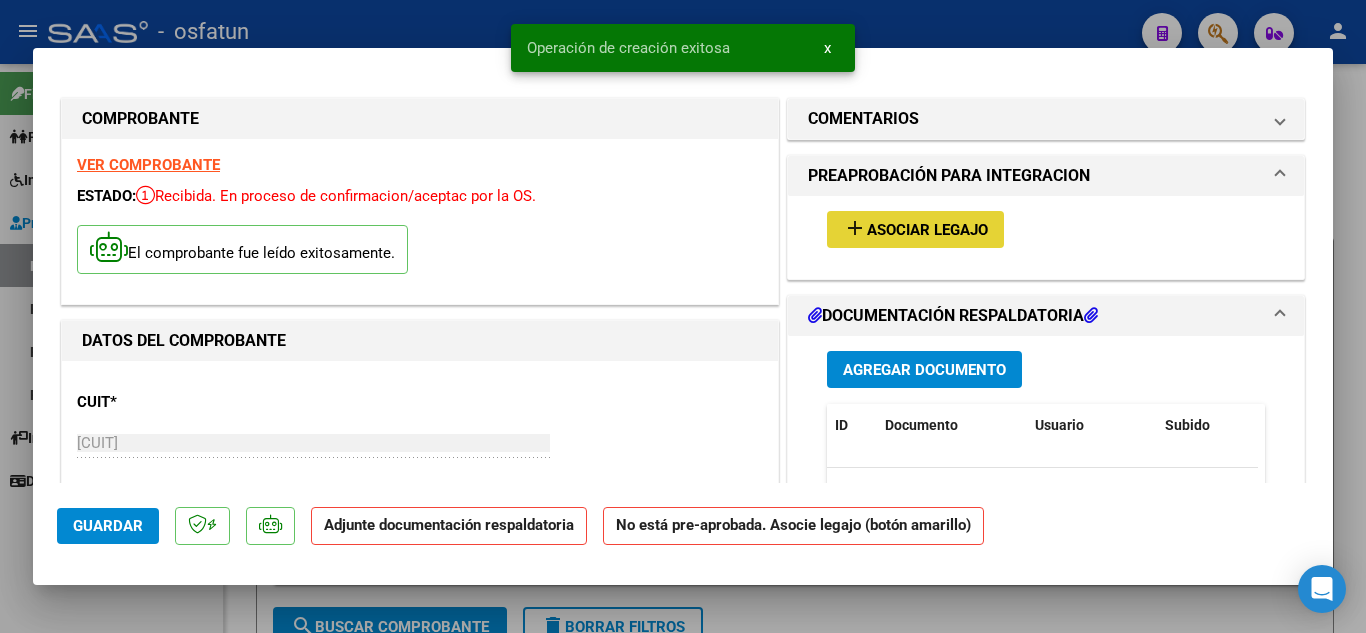 click on "Asociar Legajo" at bounding box center [927, 230] 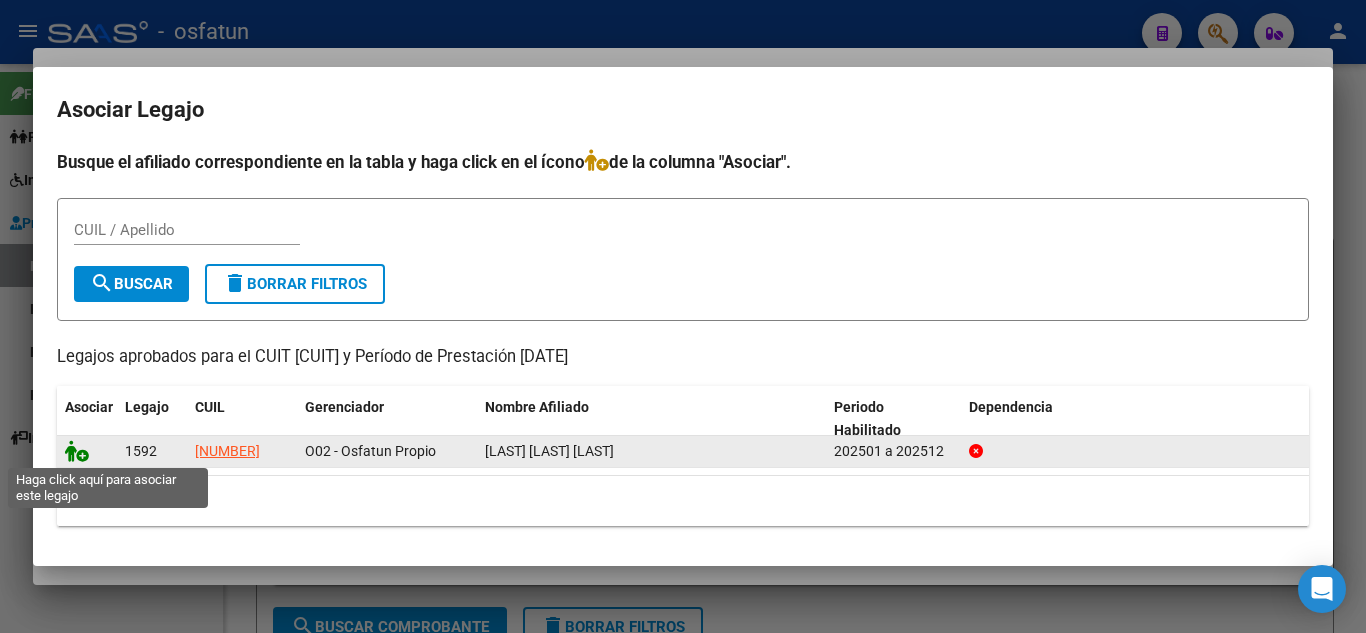 click 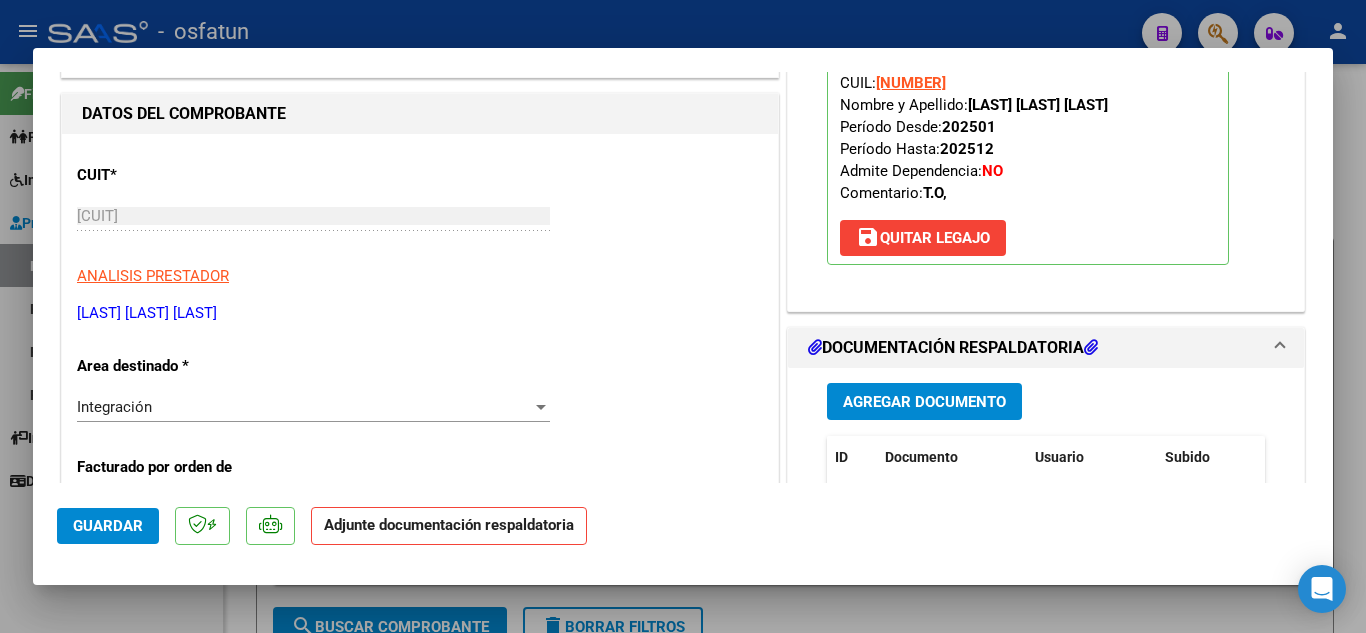 scroll, scrollTop: 200, scrollLeft: 0, axis: vertical 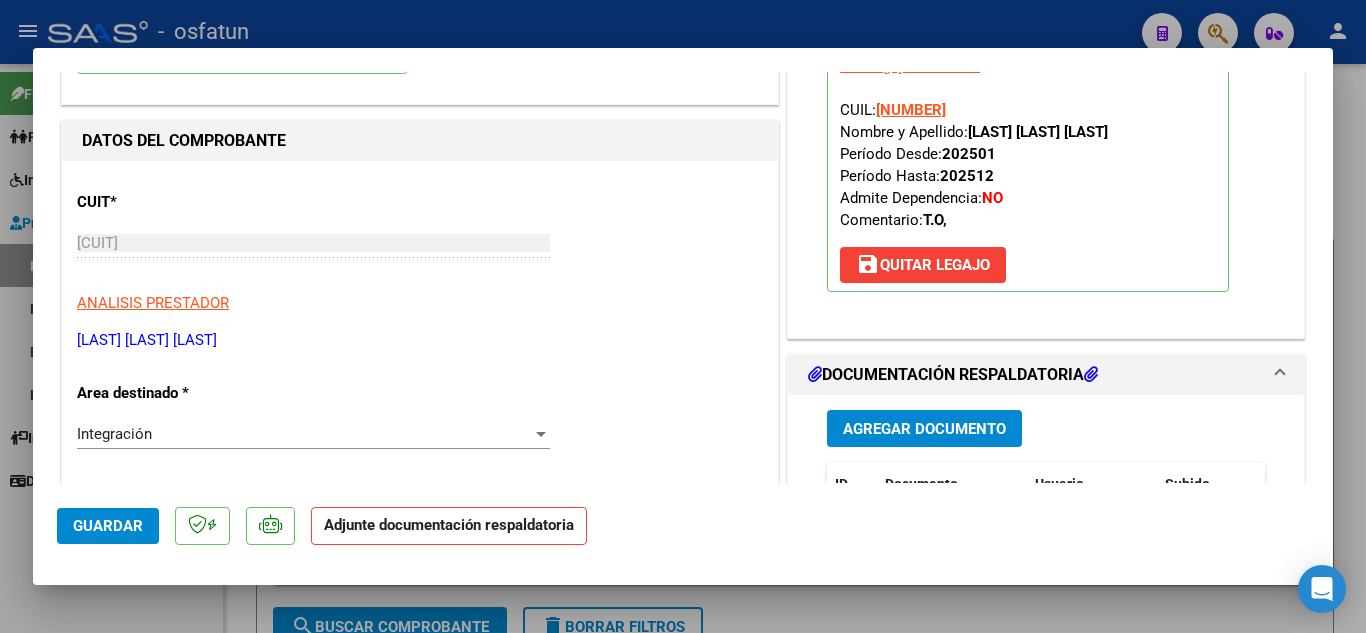 click on "Agregar Documento" at bounding box center [924, 429] 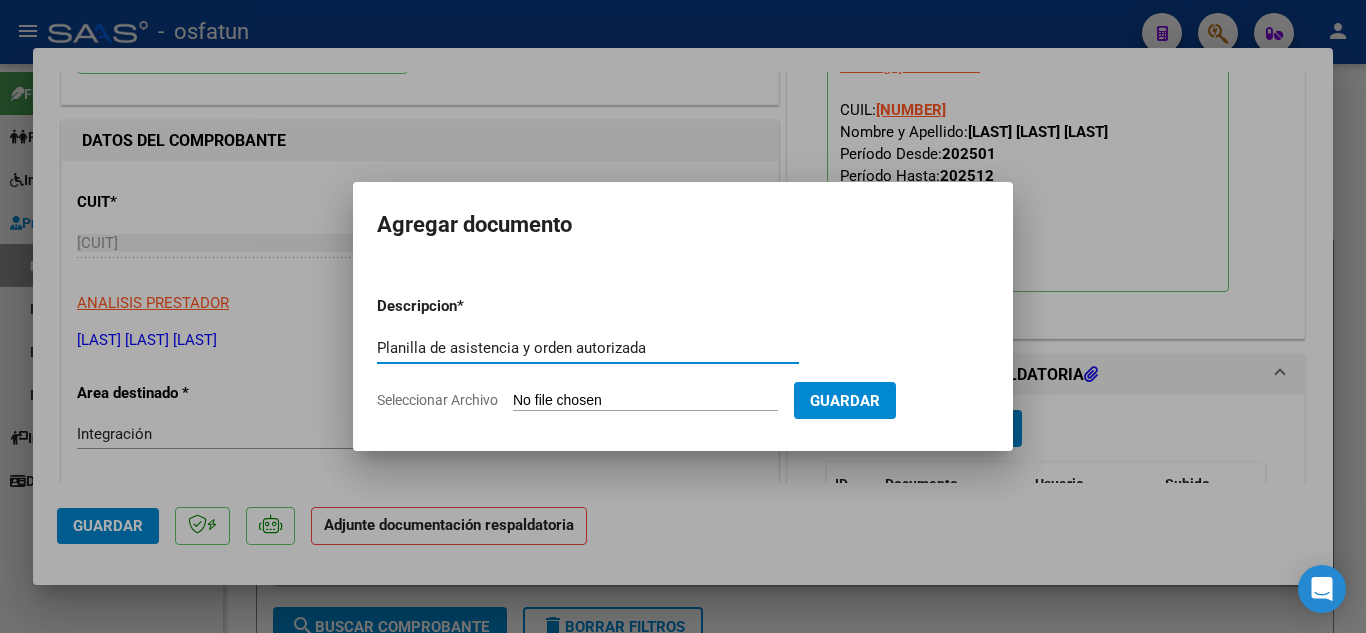 type on "Planilla de asistencia y orden autorizada" 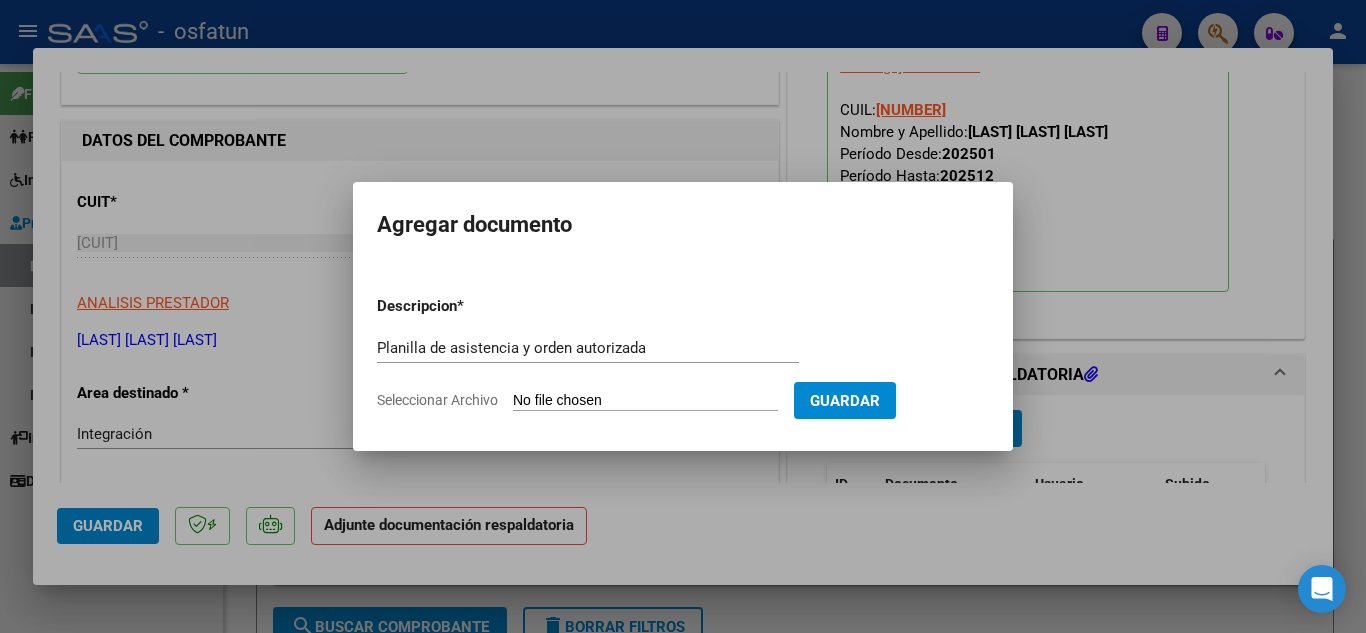 type on "C:\fakepath\Planilla de asistencia y Orden autorizada.pdf" 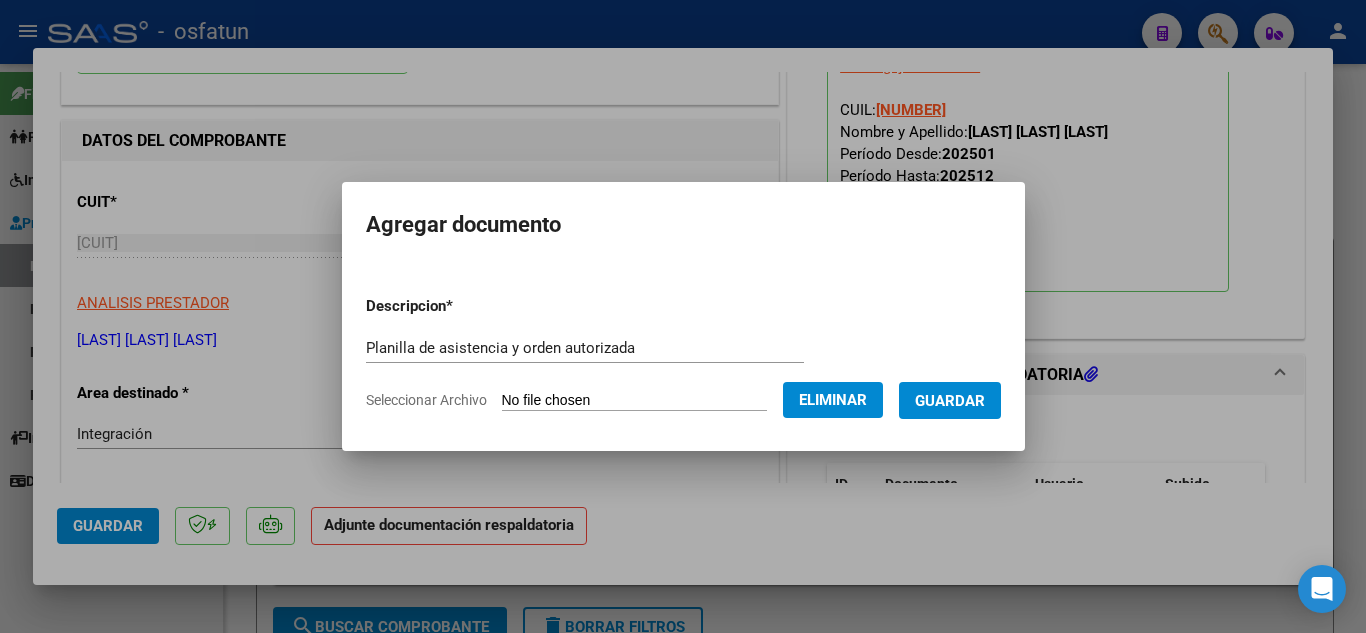 click on "Guardar" at bounding box center (950, 401) 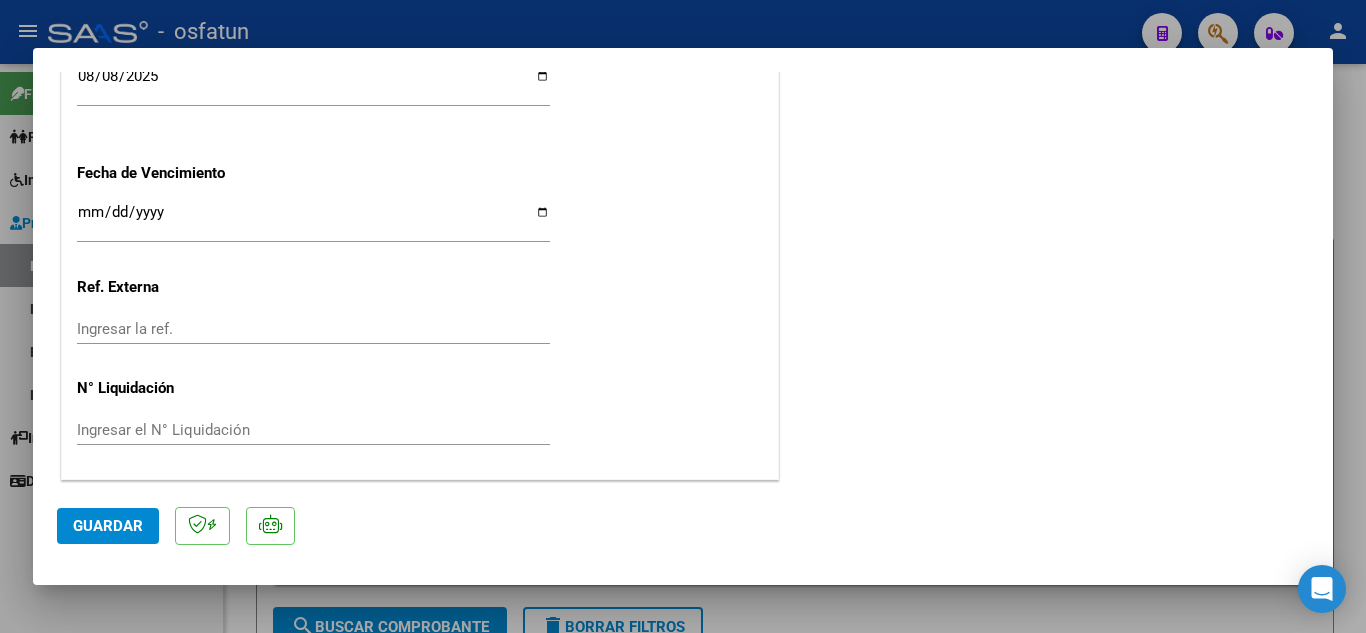 scroll, scrollTop: 1594, scrollLeft: 0, axis: vertical 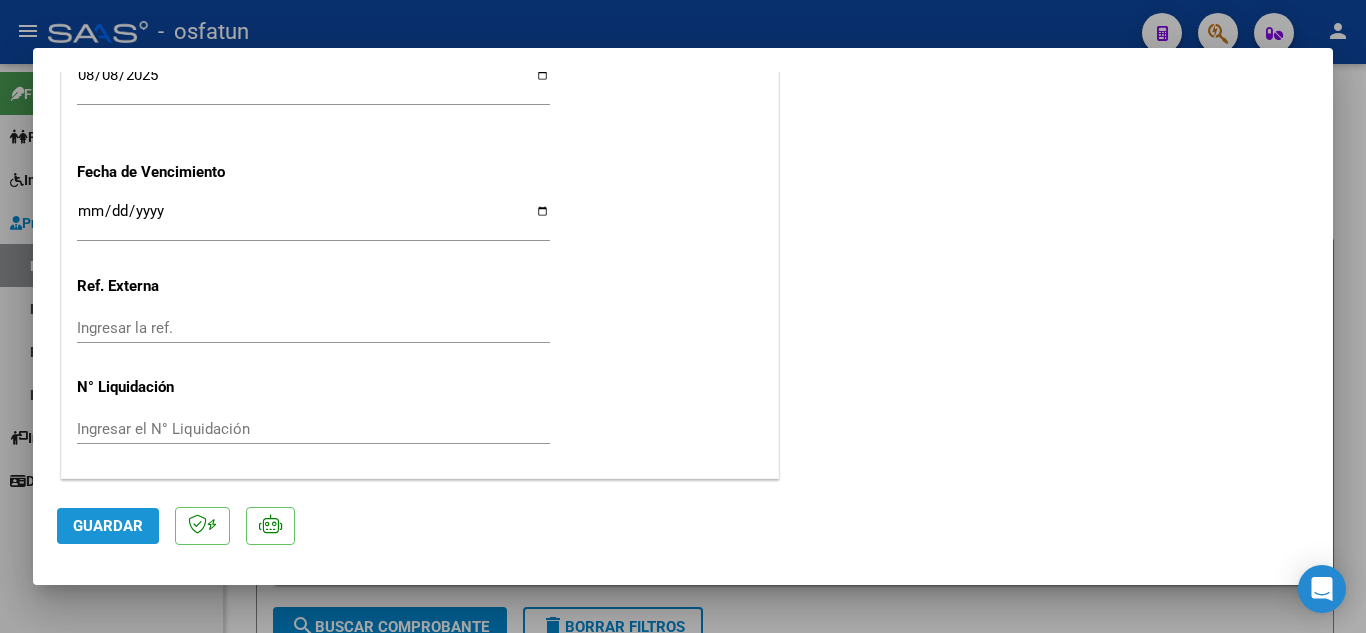 drag, startPoint x: 89, startPoint y: 524, endPoint x: 201, endPoint y: 439, distance: 140.60228 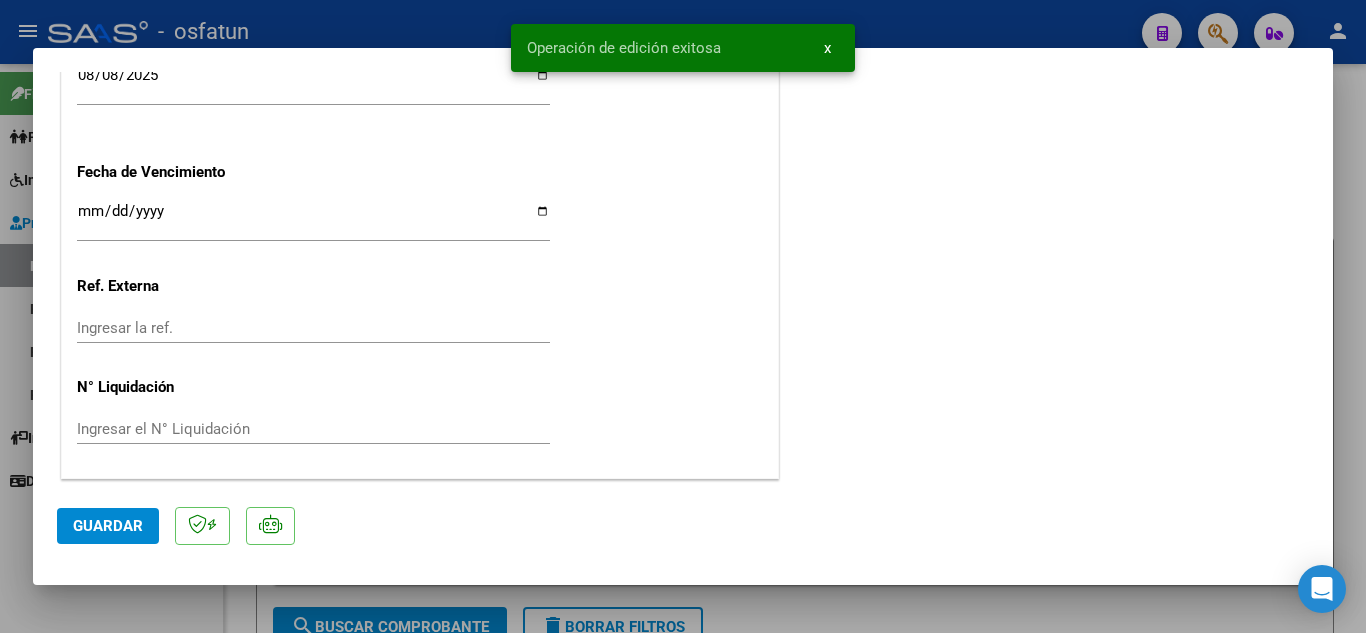 click on "Operación de edición exitosa x" at bounding box center [683, 48] 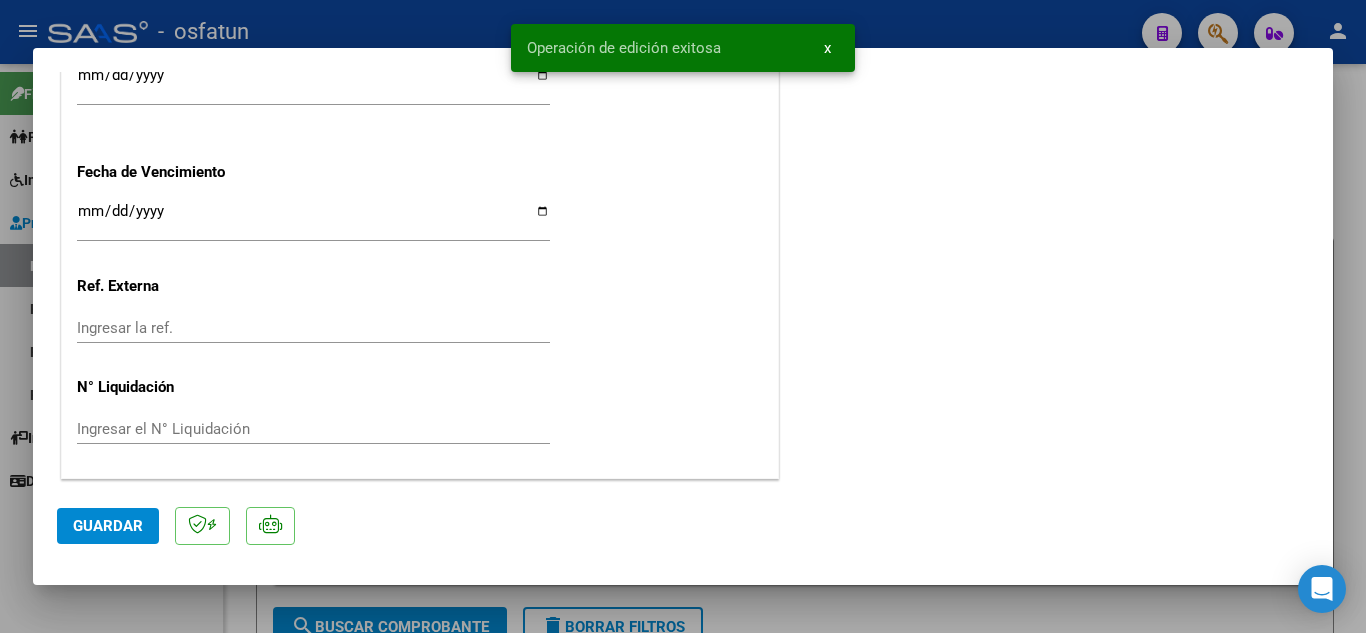 scroll, scrollTop: 0, scrollLeft: 0, axis: both 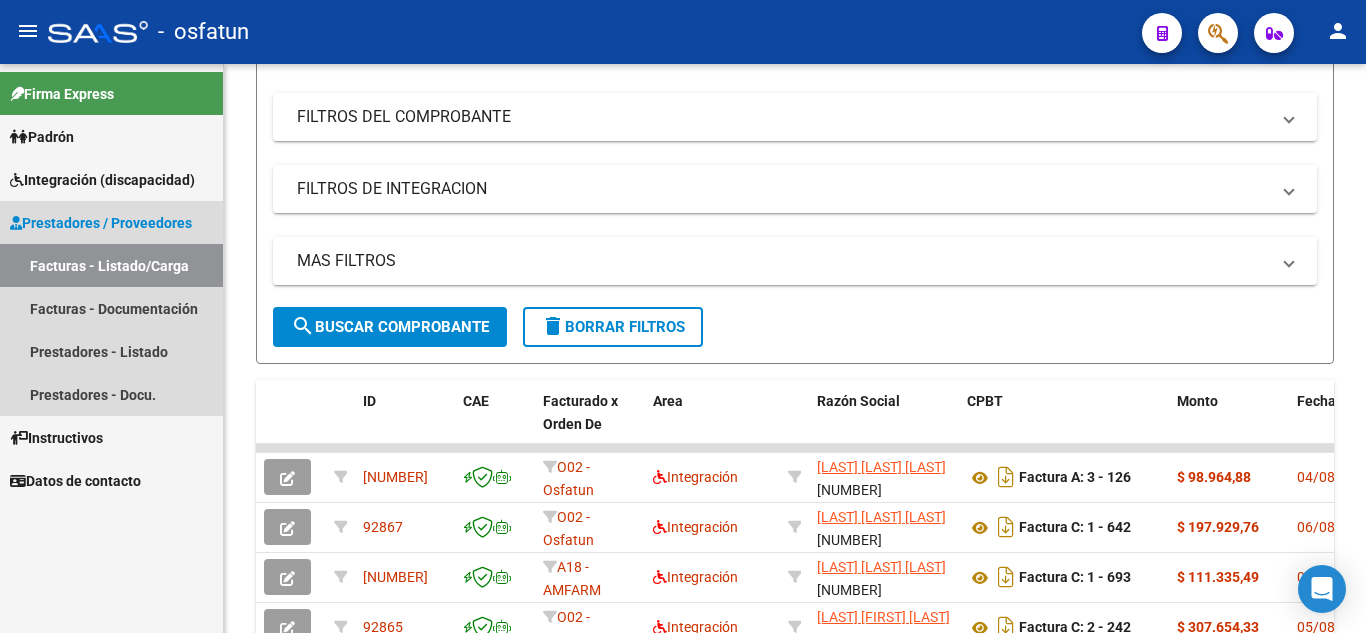 click on "Facturas - Listado/Carga" at bounding box center (111, 265) 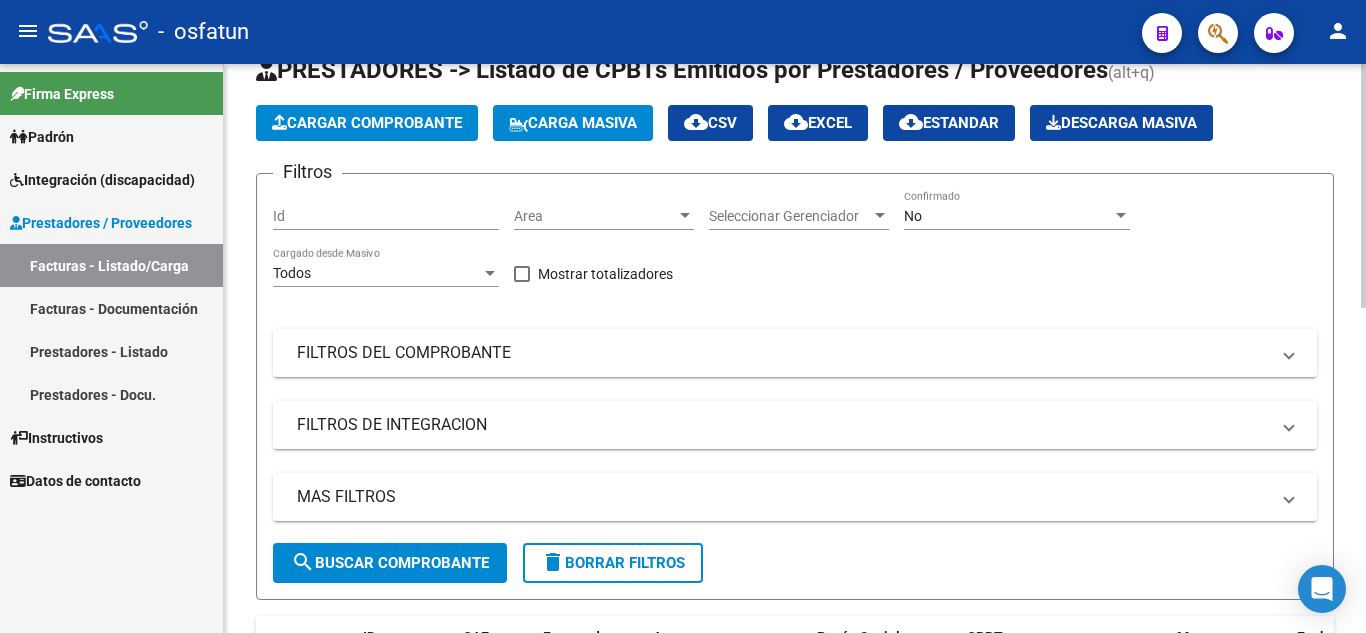 scroll, scrollTop: 0, scrollLeft: 0, axis: both 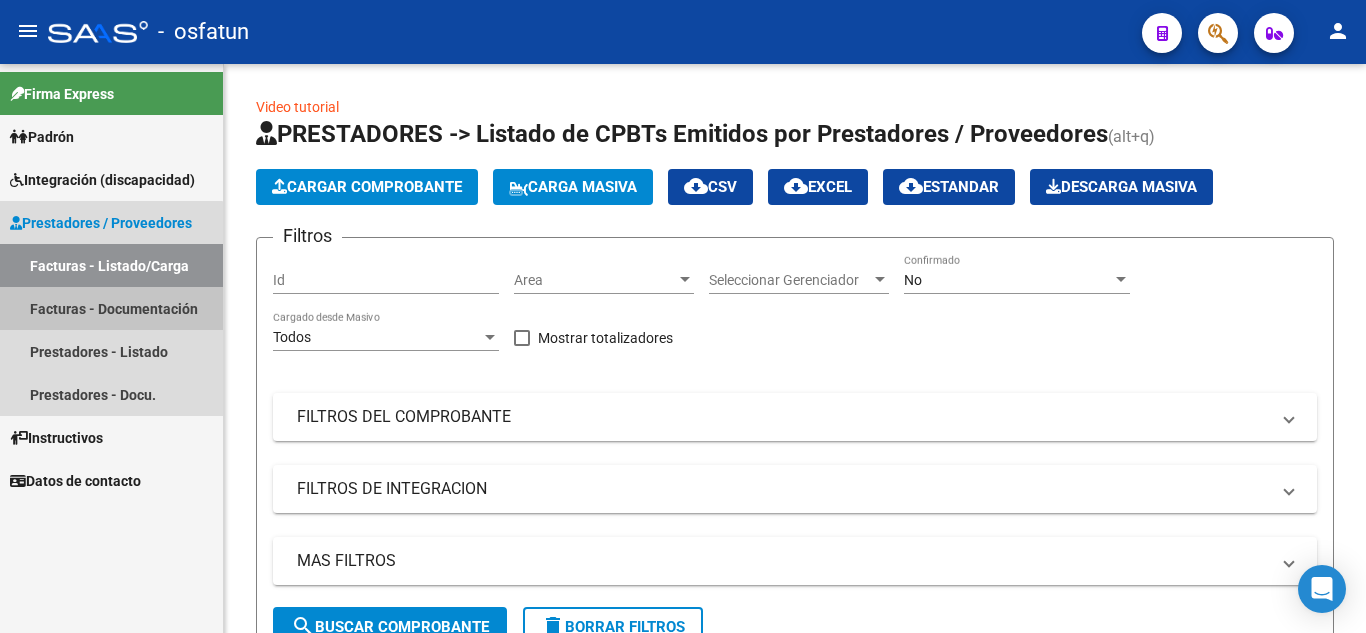 click on "Facturas - Documentación" at bounding box center [111, 308] 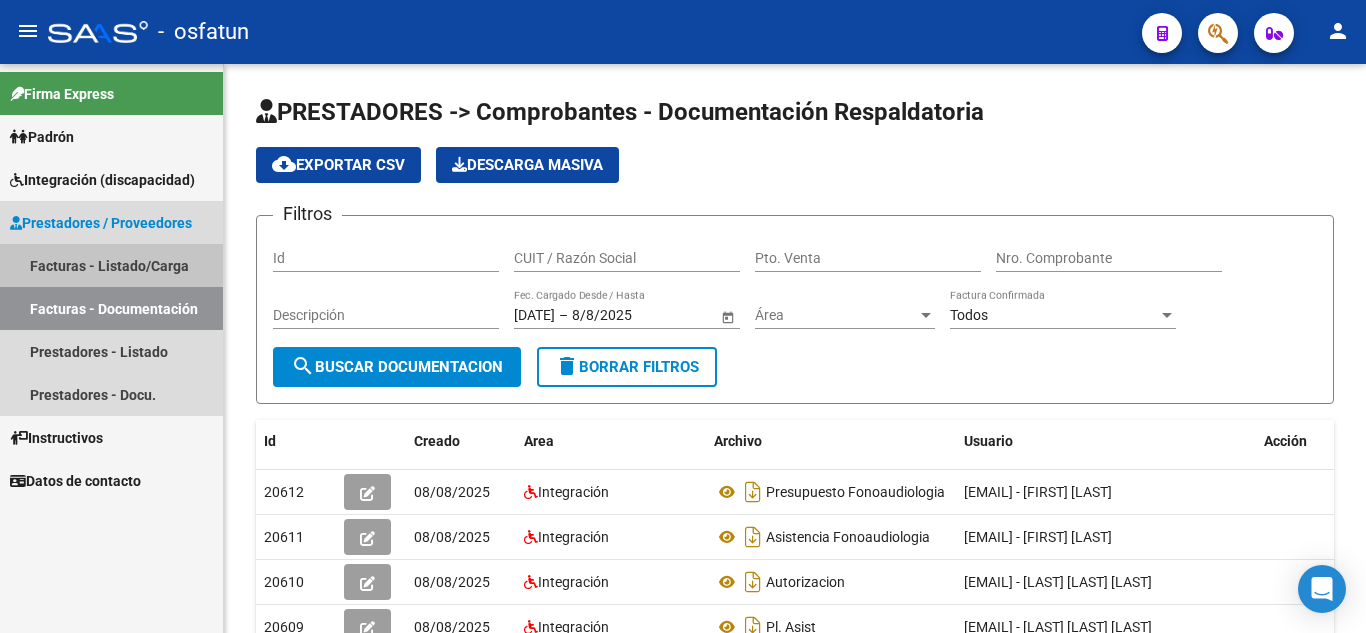 click on "Facturas - Listado/Carga" at bounding box center (111, 265) 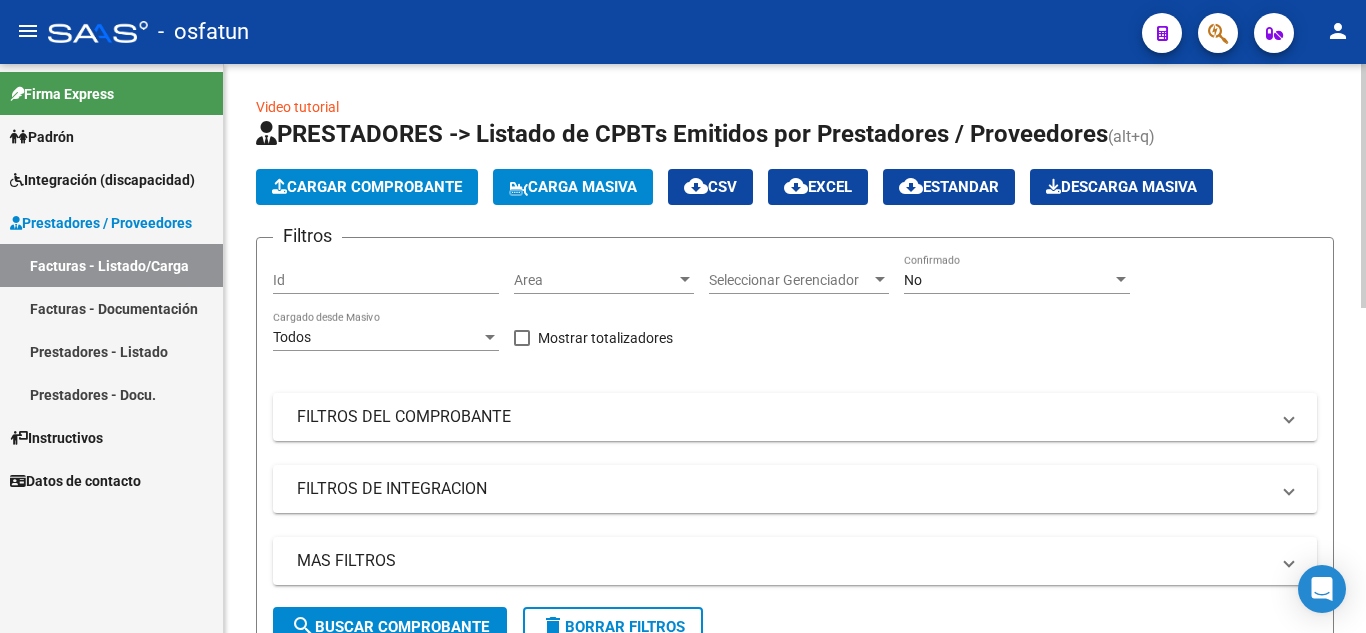 click on "Cargar Comprobante" 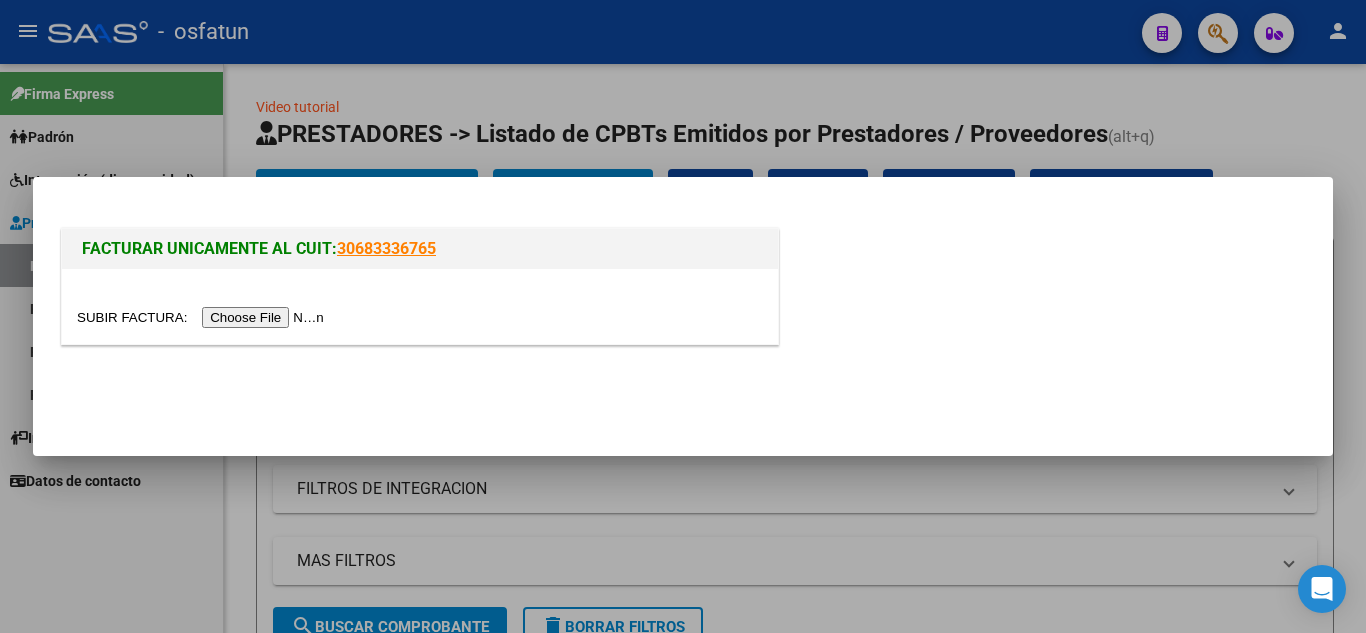 click at bounding box center (203, 317) 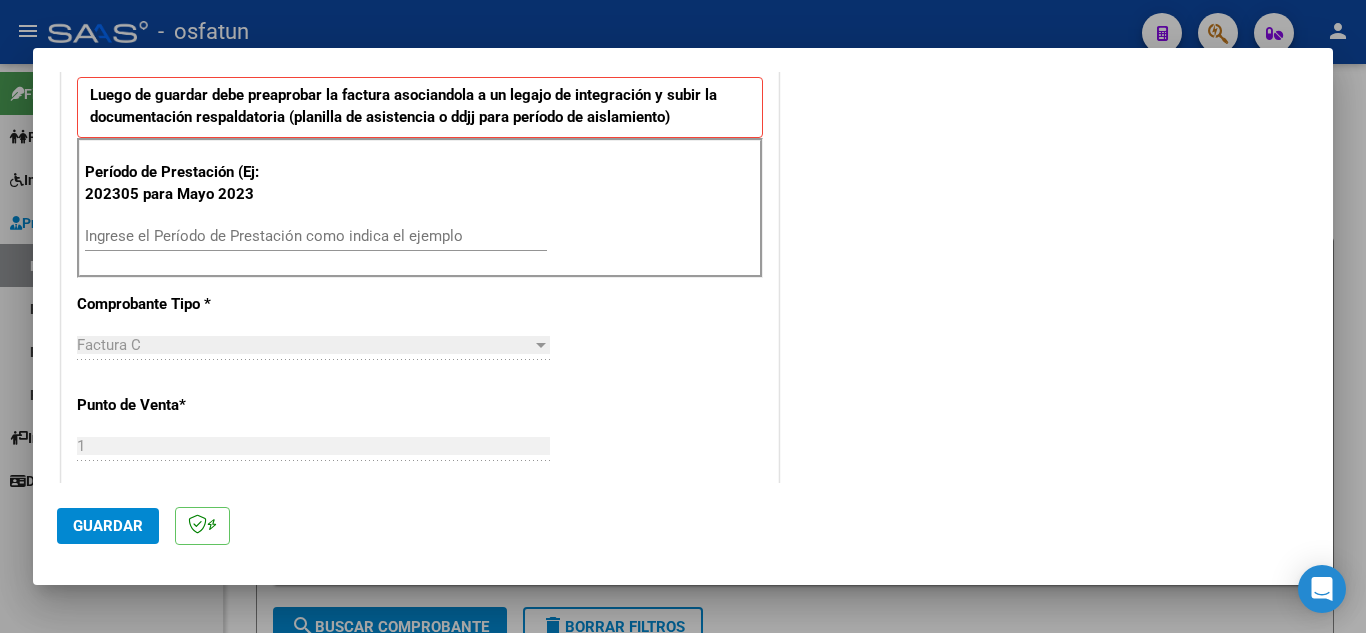 scroll, scrollTop: 700, scrollLeft: 0, axis: vertical 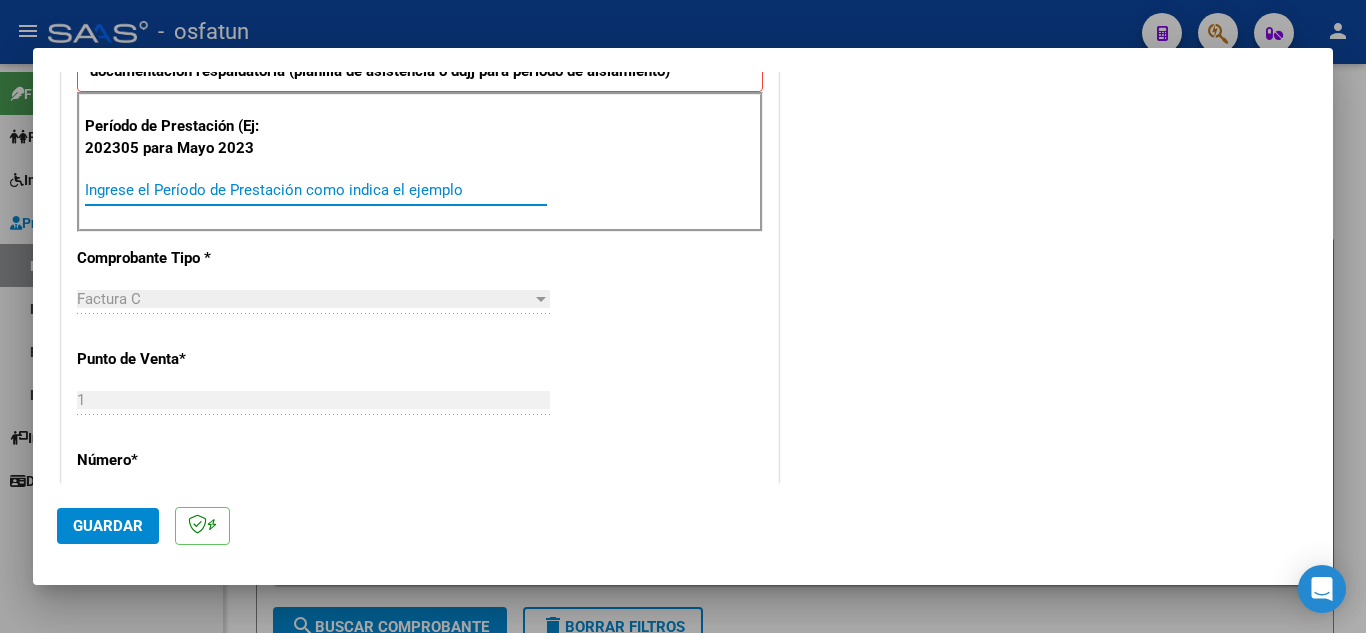 drag, startPoint x: 242, startPoint y: 192, endPoint x: 261, endPoint y: 189, distance: 19.235384 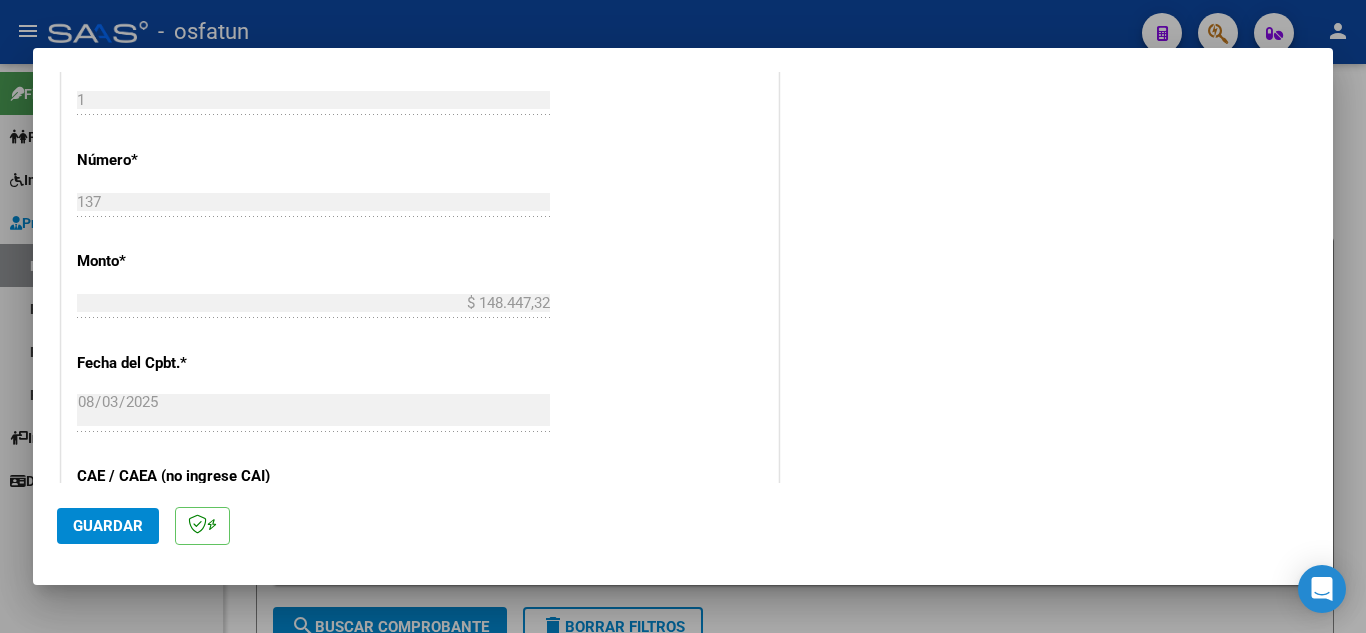 scroll, scrollTop: 1100, scrollLeft: 0, axis: vertical 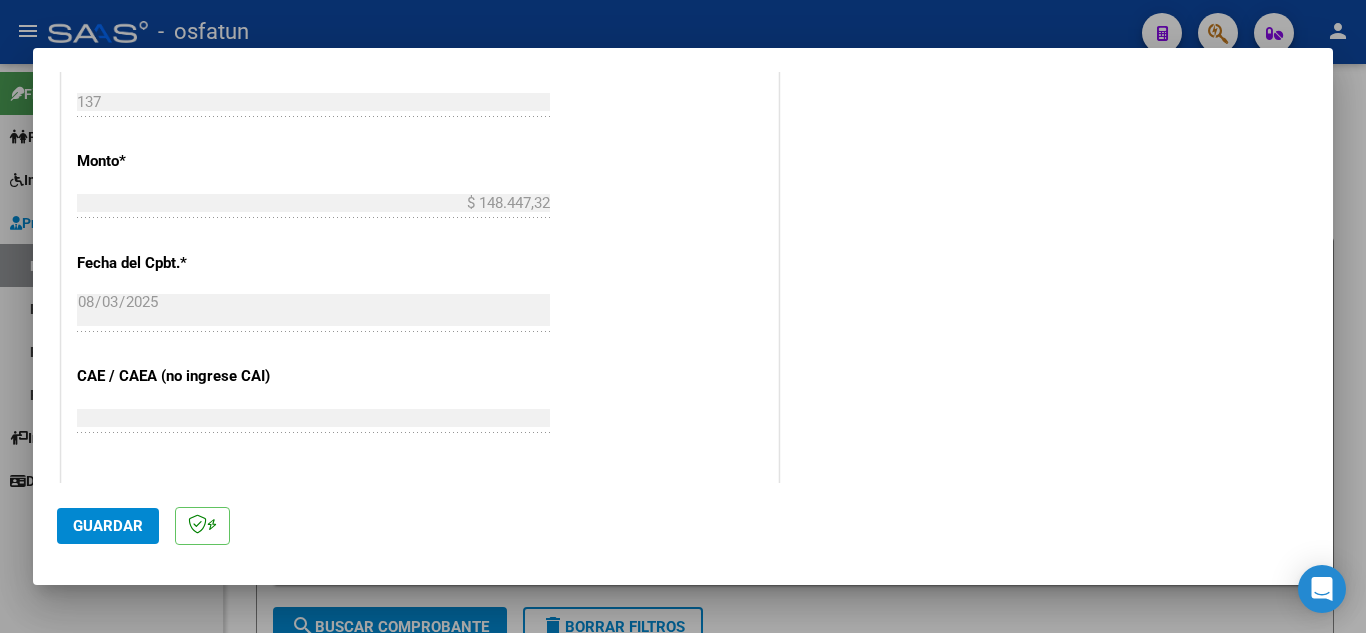 type on "202507" 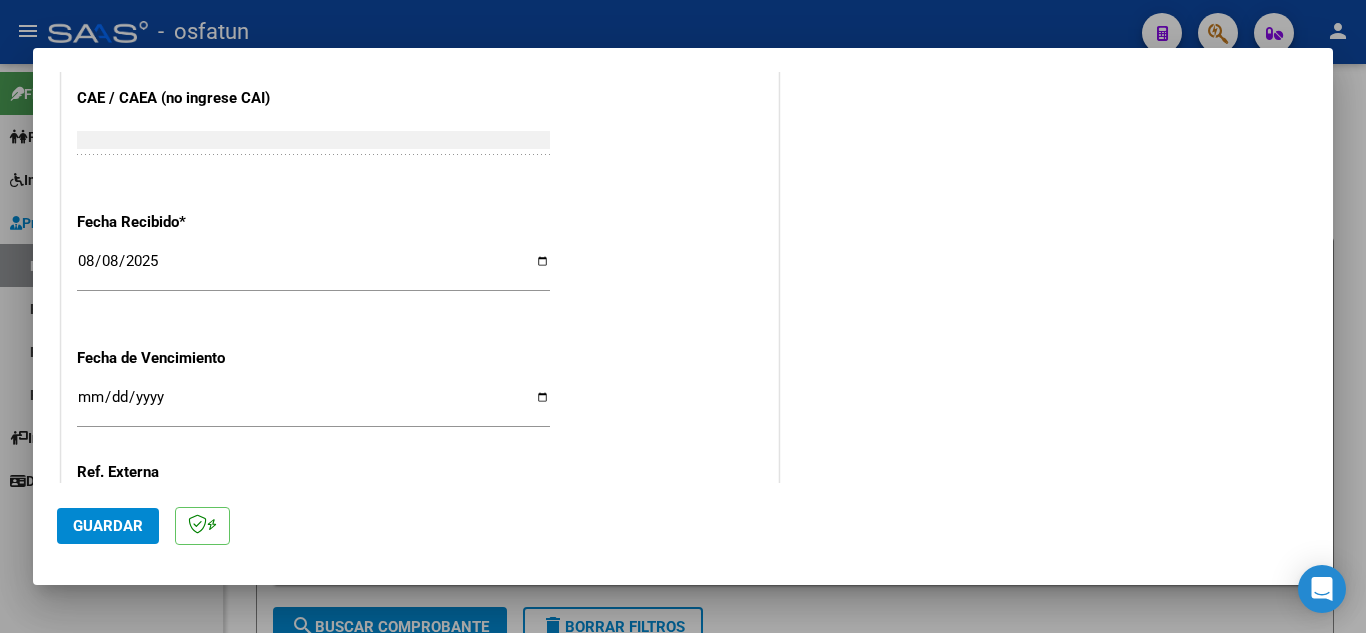 scroll, scrollTop: 1400, scrollLeft: 0, axis: vertical 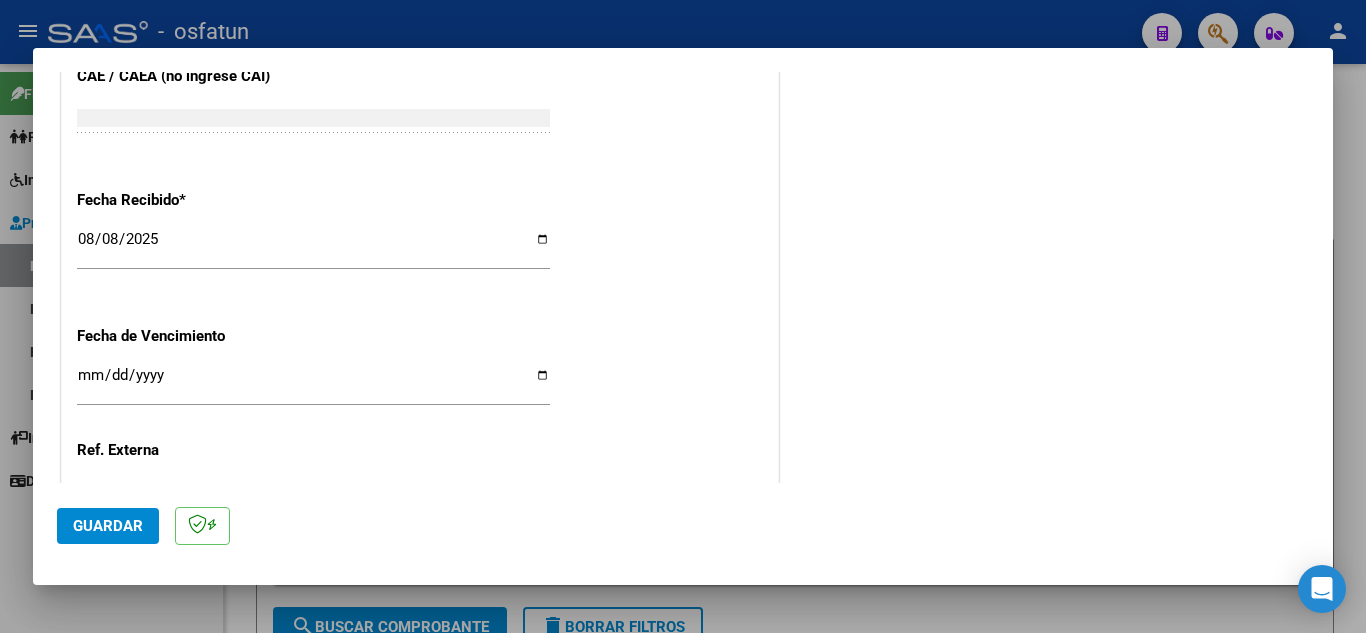 click on "2025-08-08" at bounding box center [313, 247] 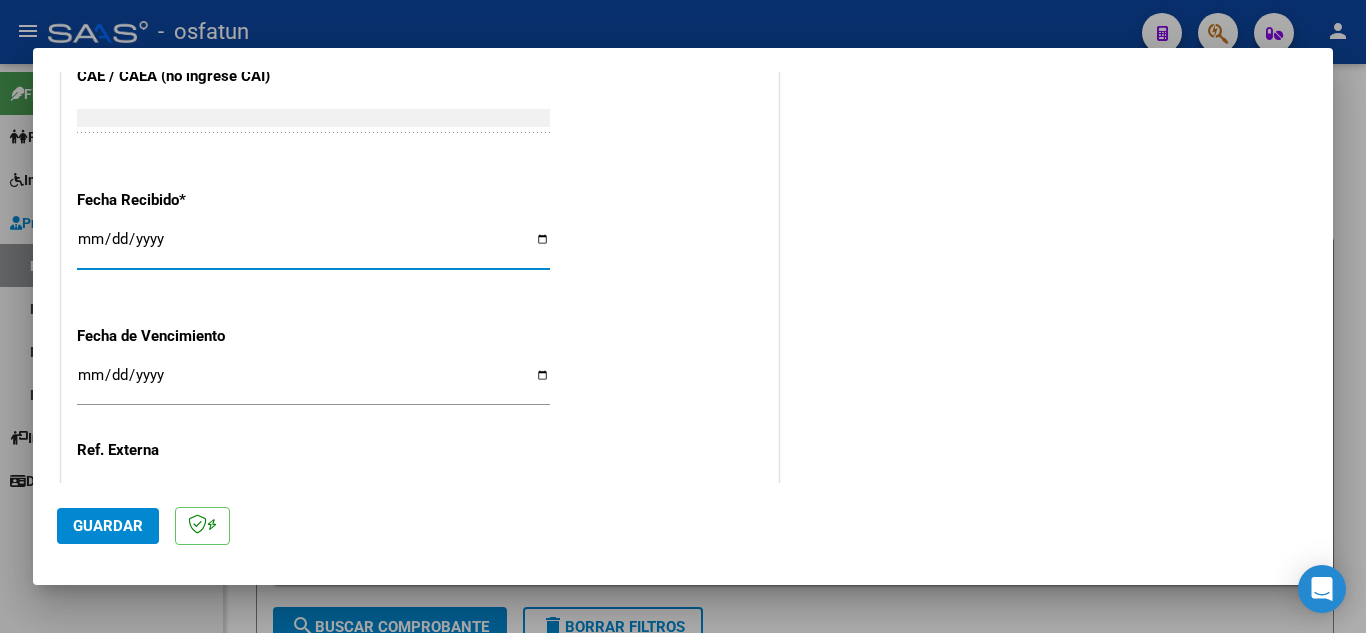 type on "2025-08-06" 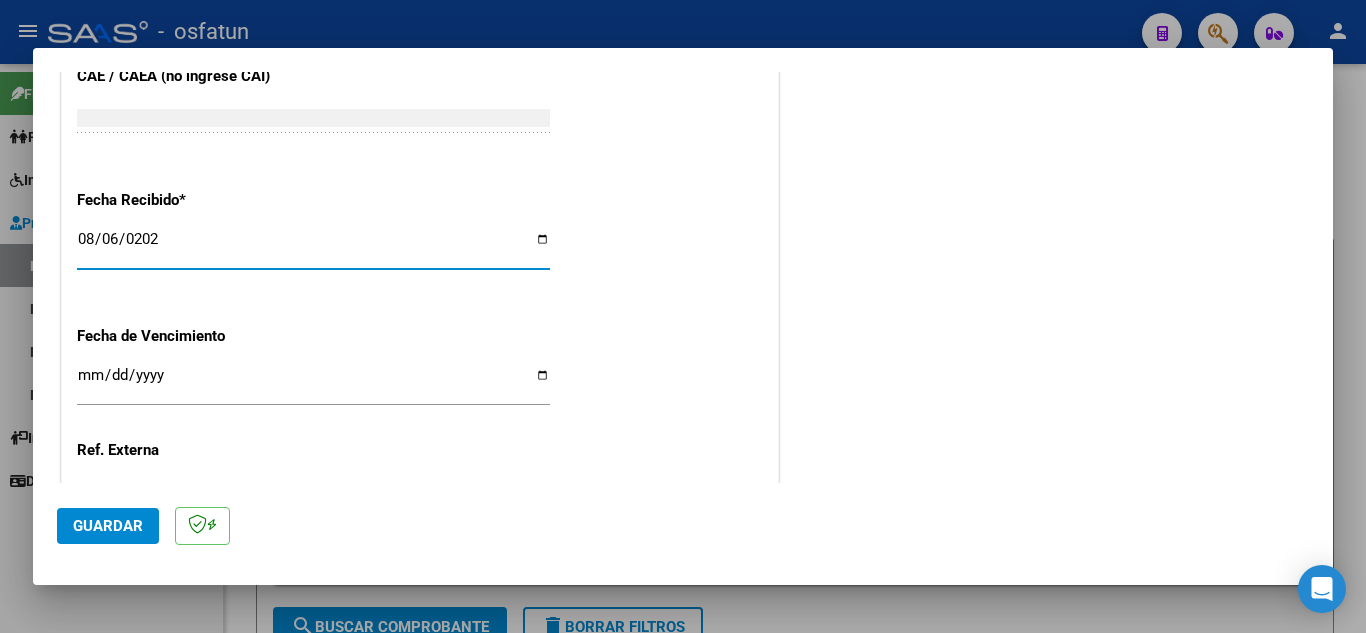 type on "2025-08-06" 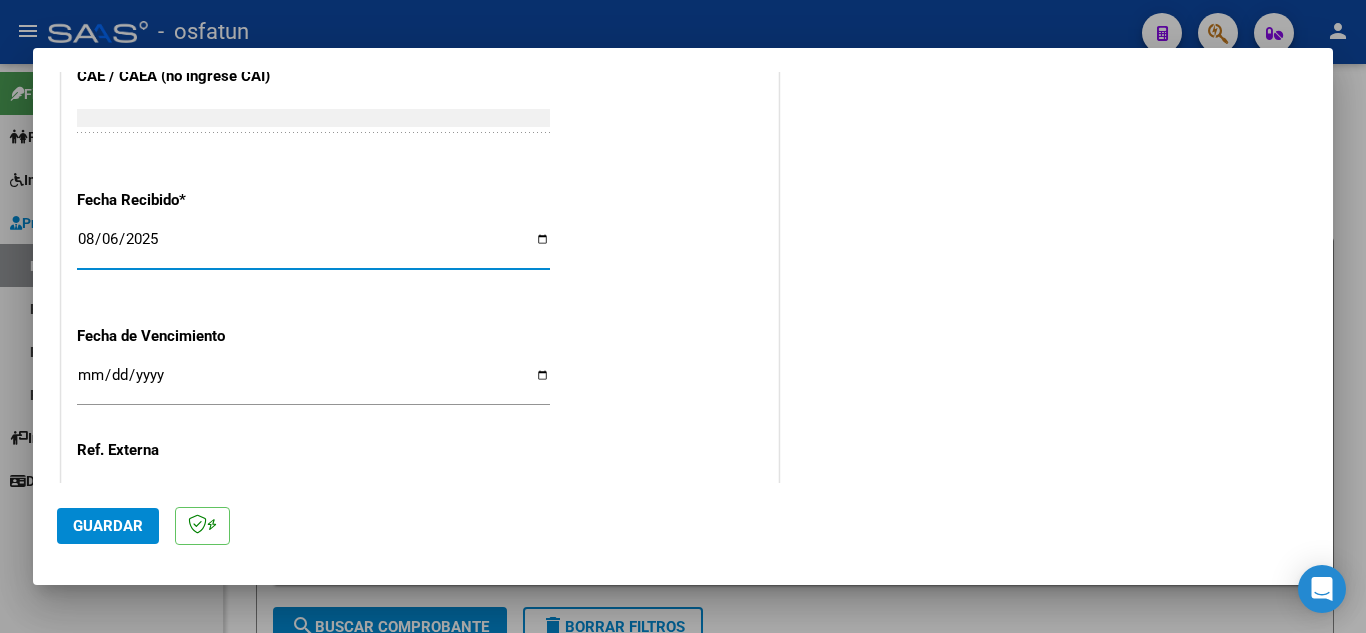 click on "Ingresar la fecha" 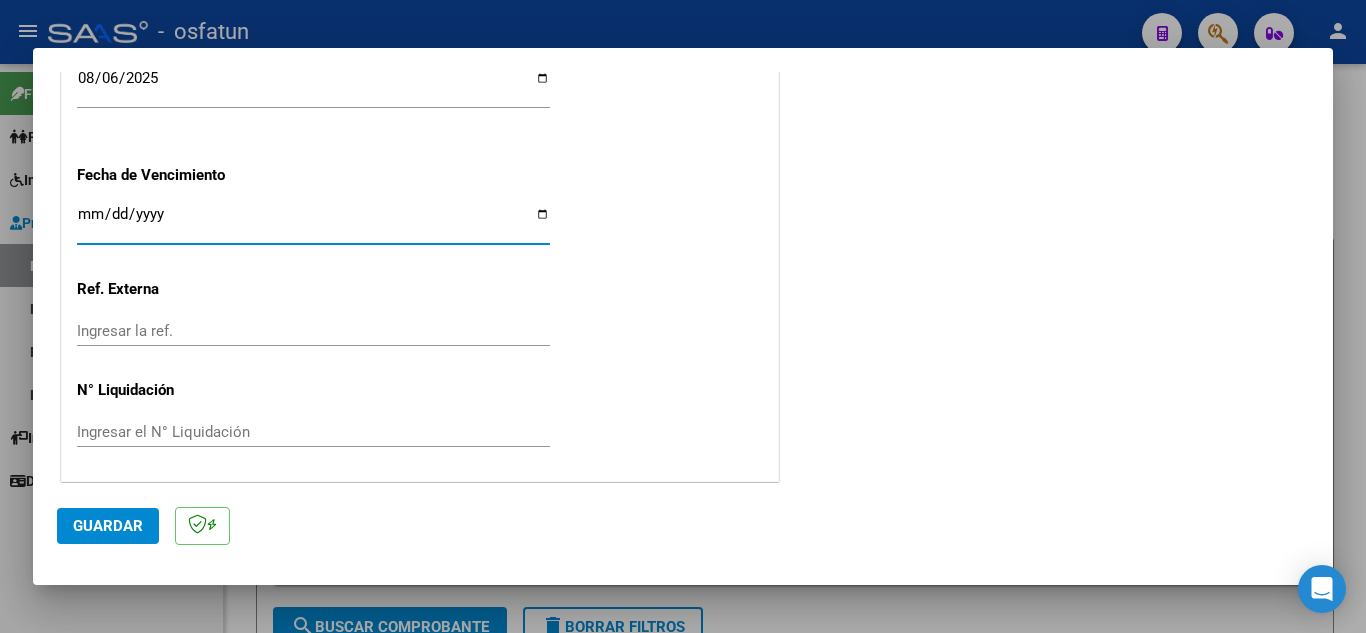 scroll, scrollTop: 1564, scrollLeft: 0, axis: vertical 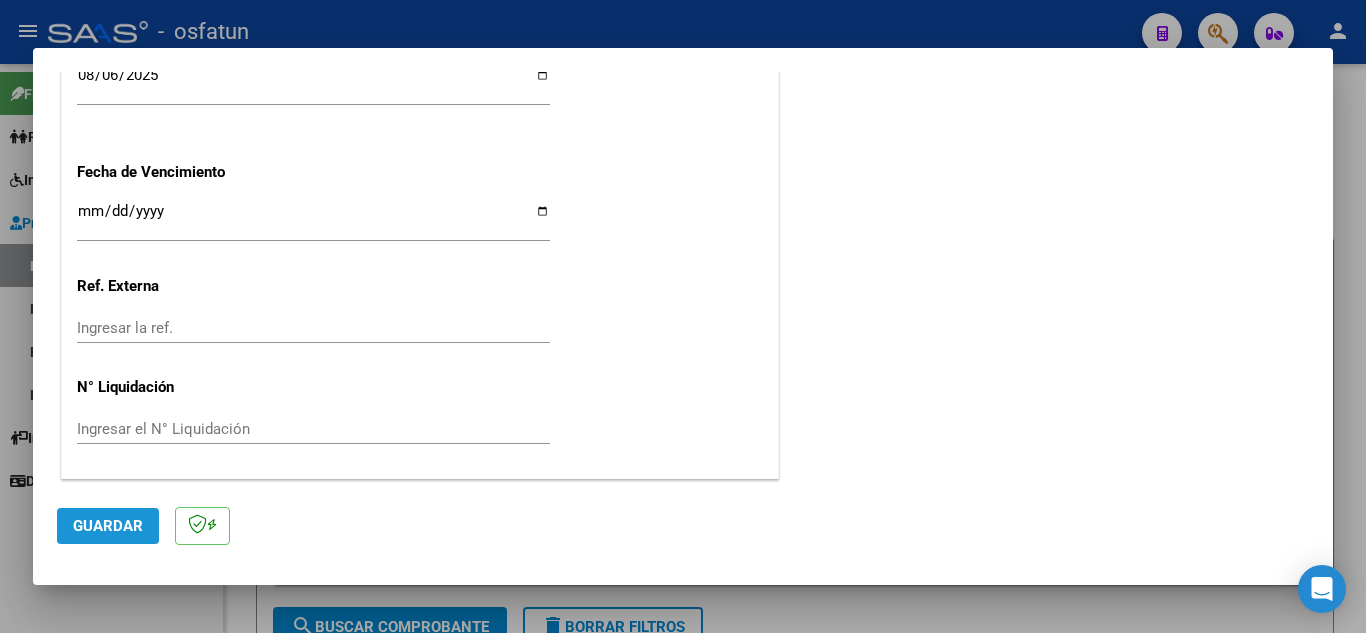 click on "Guardar" 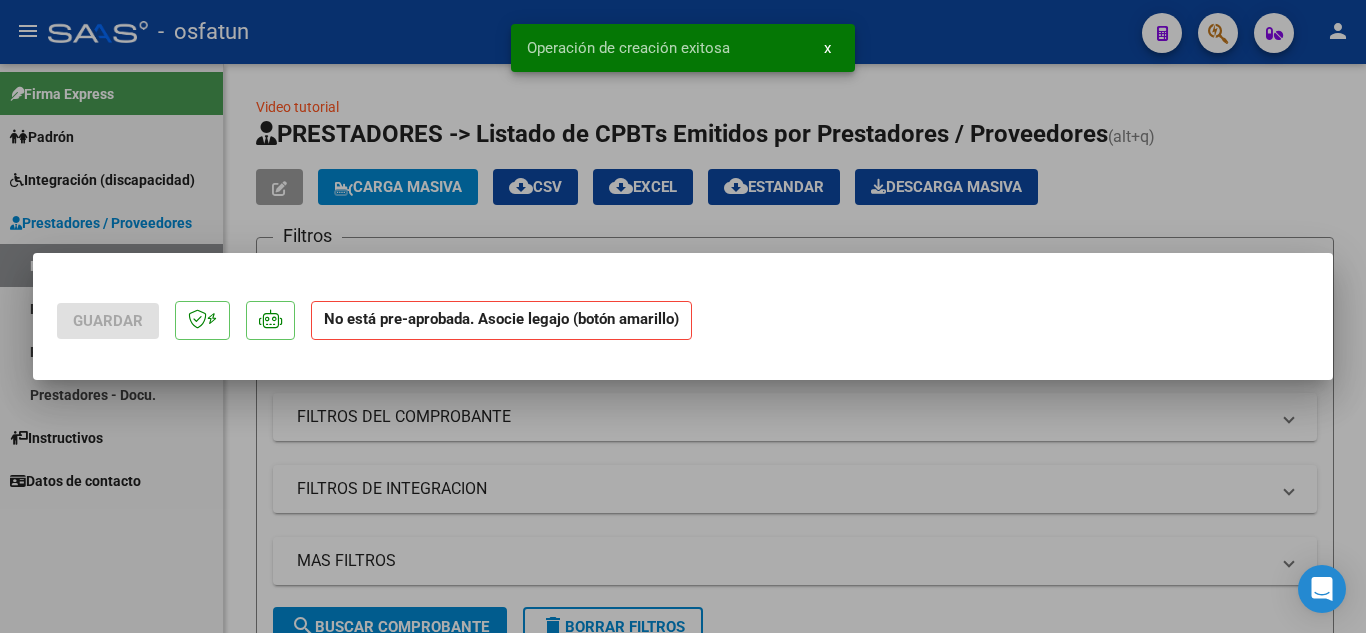 scroll, scrollTop: 0, scrollLeft: 0, axis: both 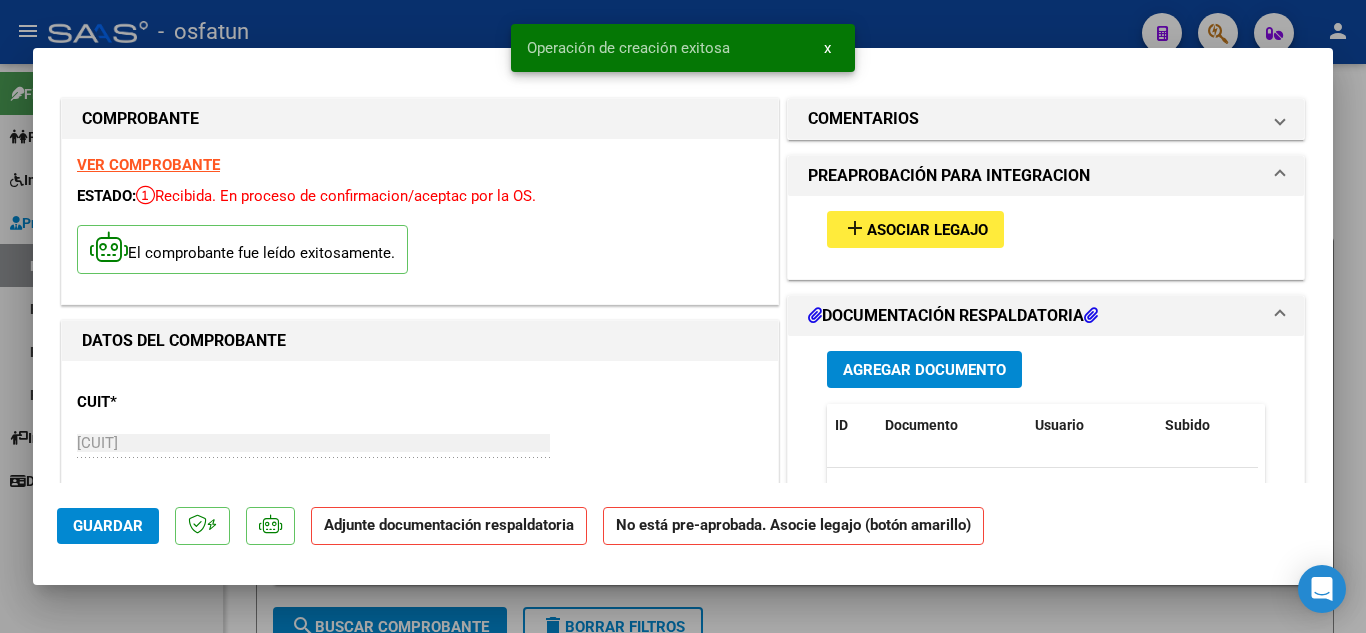click on "Asociar Legajo" at bounding box center (927, 230) 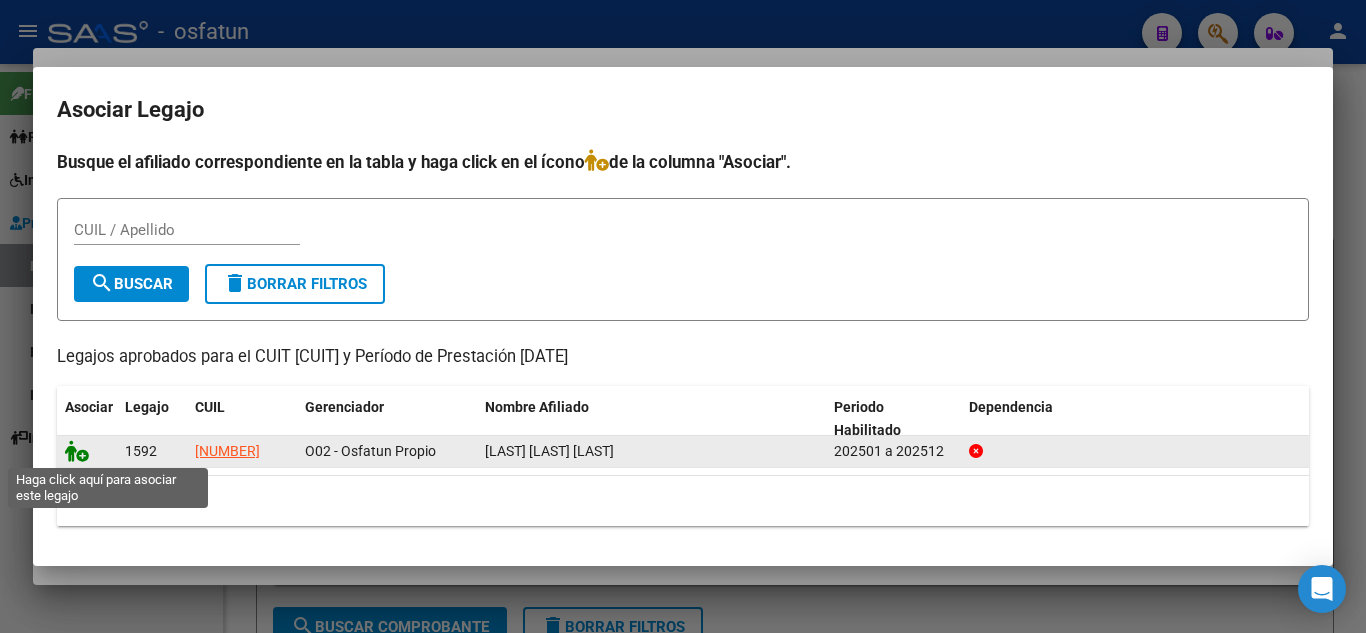 click 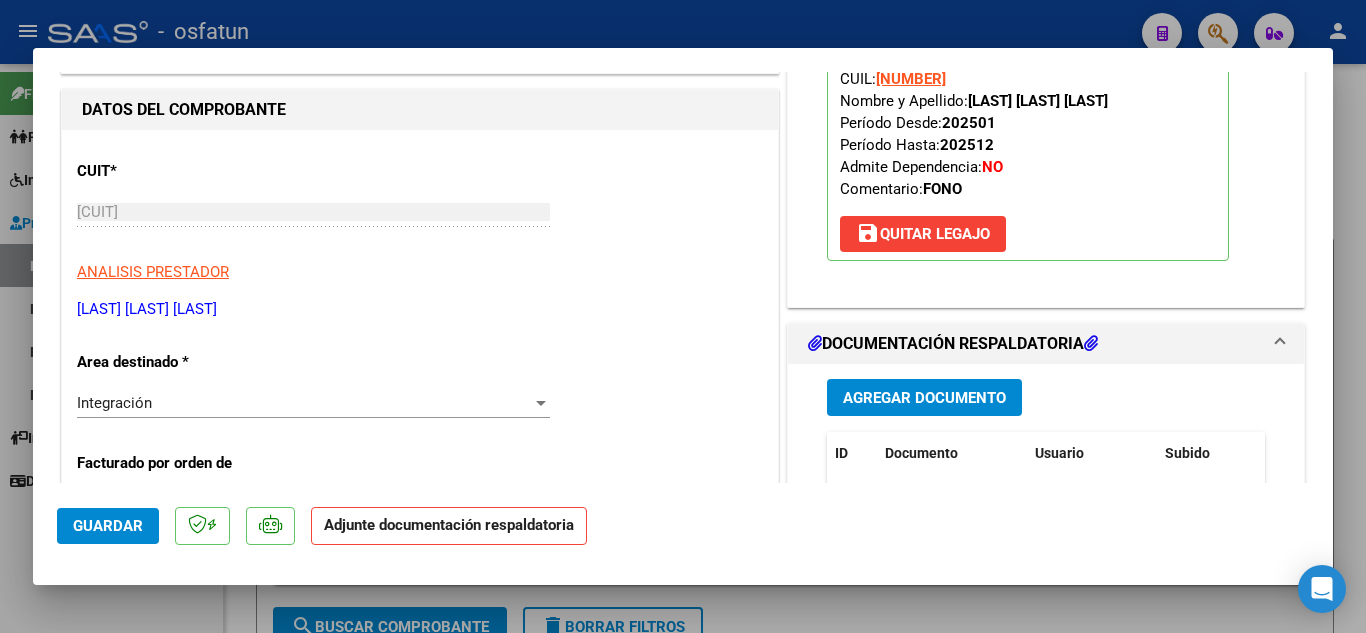 scroll, scrollTop: 300, scrollLeft: 0, axis: vertical 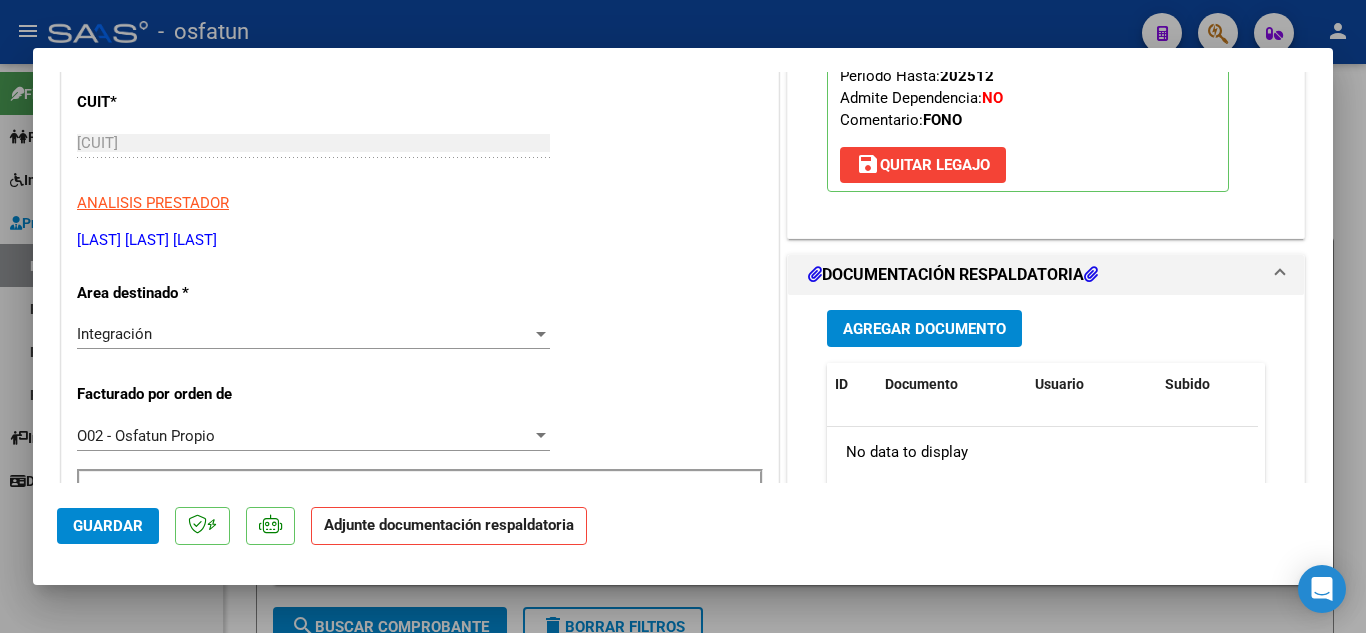 click on "Agregar Documento" at bounding box center [924, 329] 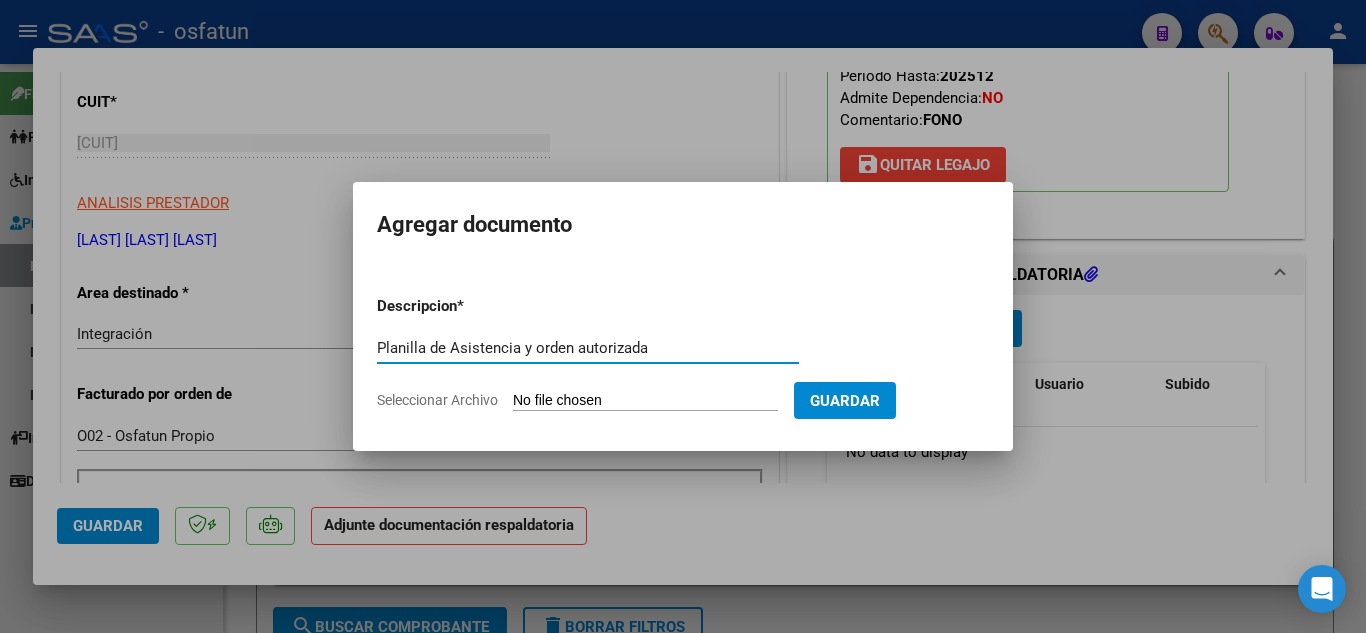 type on "Planilla de Asistencia y orden autorizada" 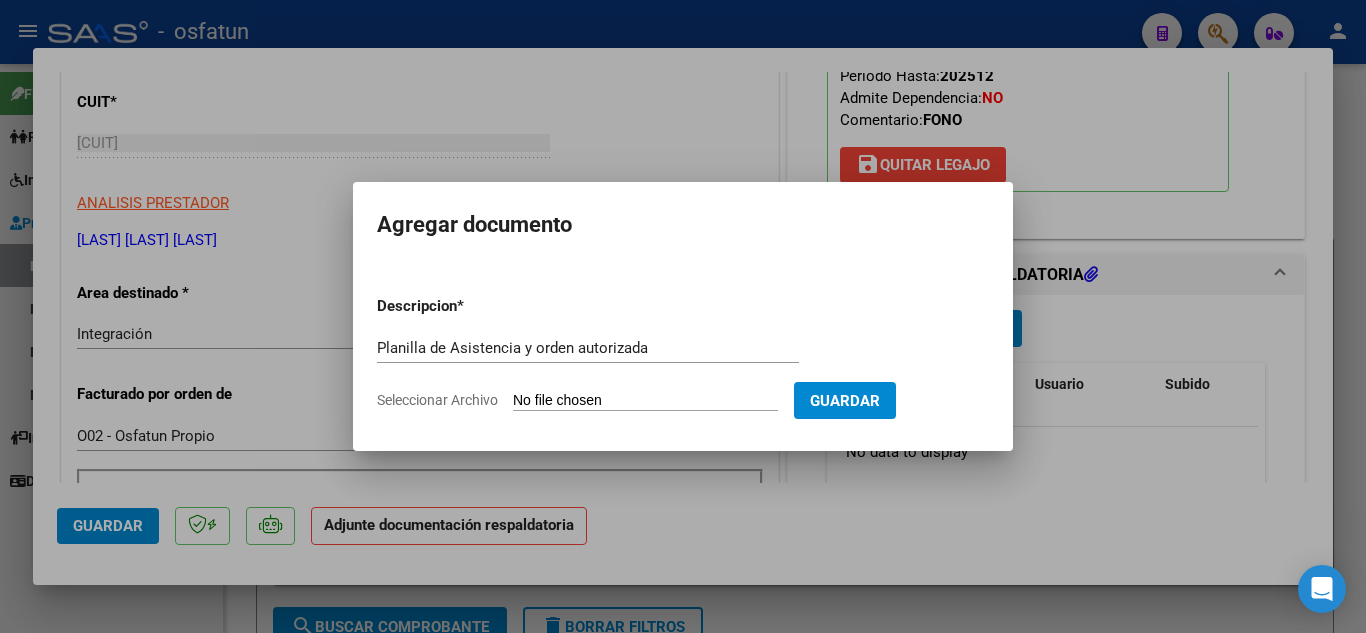 click on "Seleccionar Archivo" at bounding box center (645, 401) 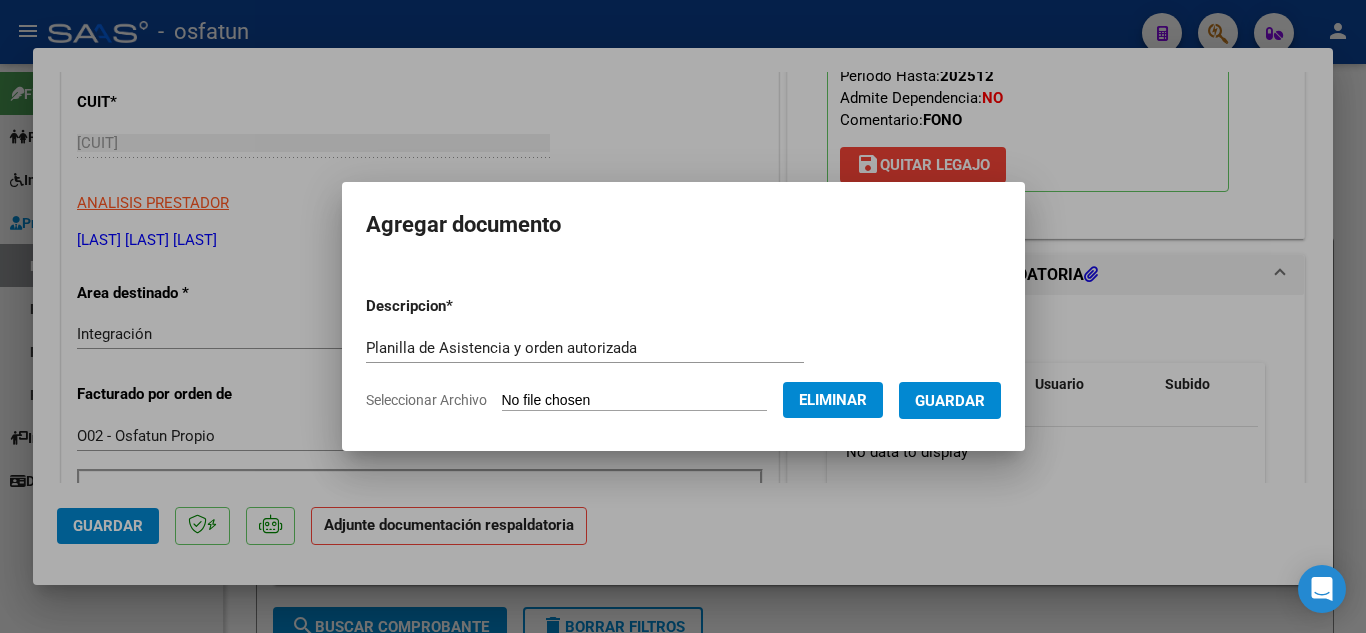 click on "Guardar" at bounding box center [950, 400] 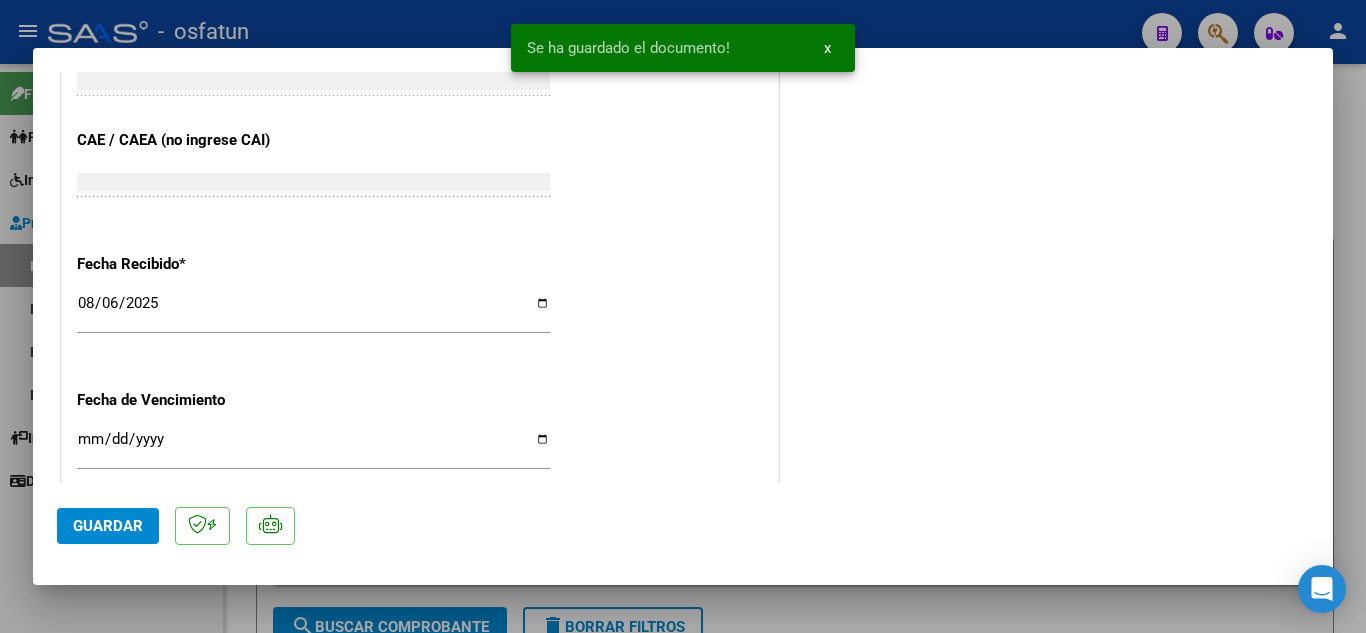 scroll, scrollTop: 1500, scrollLeft: 0, axis: vertical 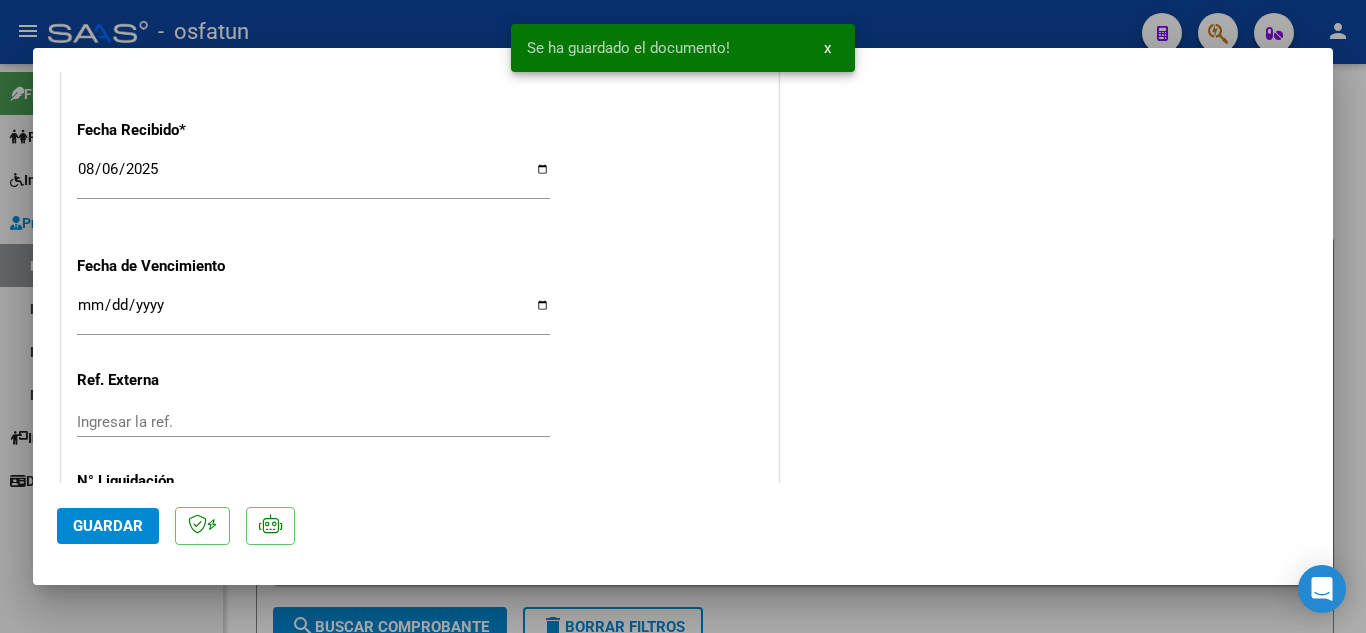 click on "Guardar" 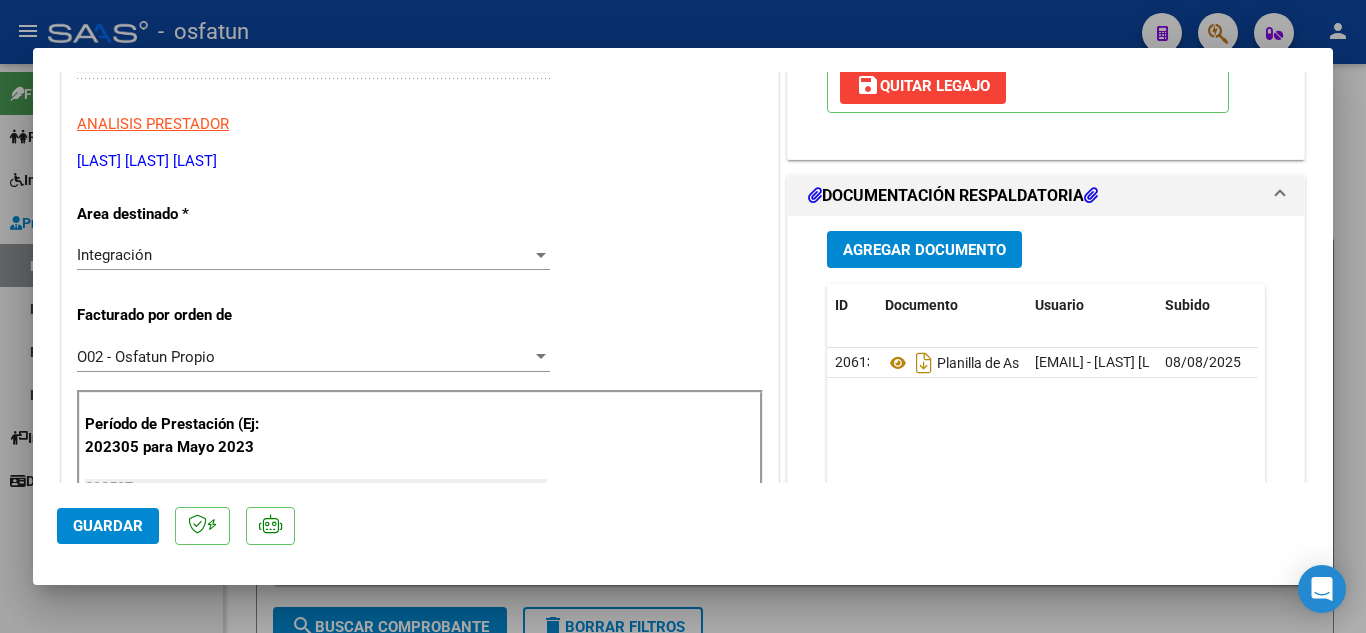 scroll, scrollTop: 394, scrollLeft: 0, axis: vertical 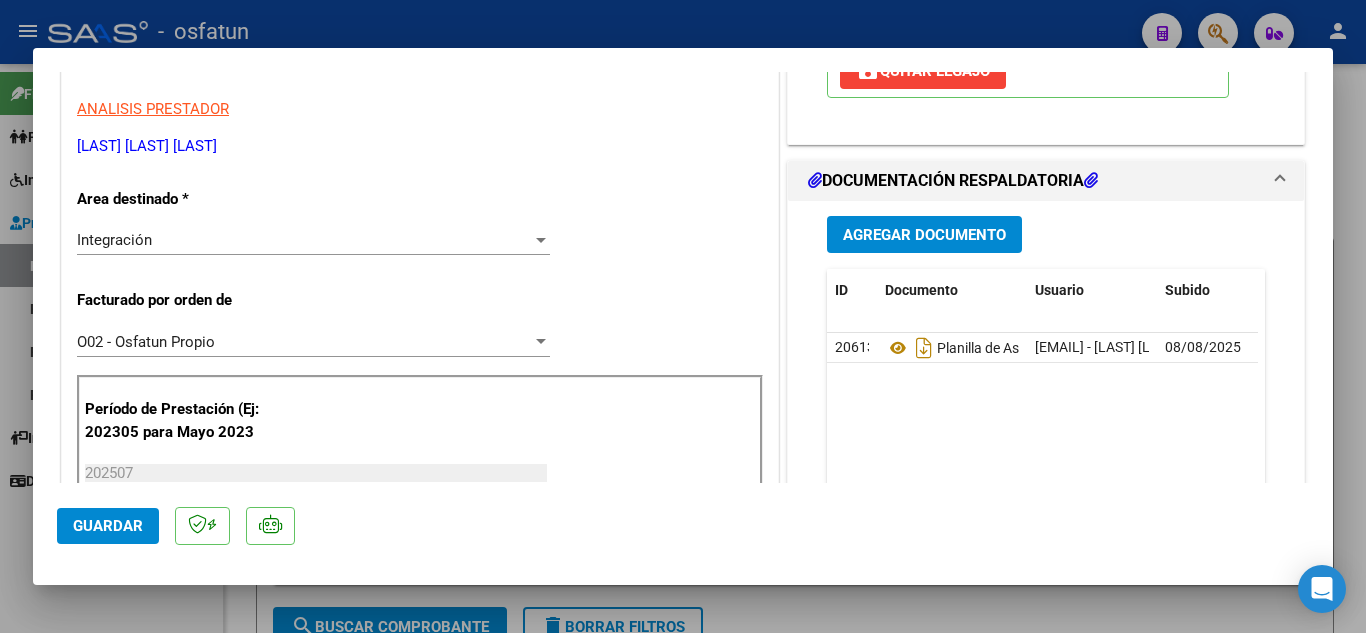 click on "Guardar" 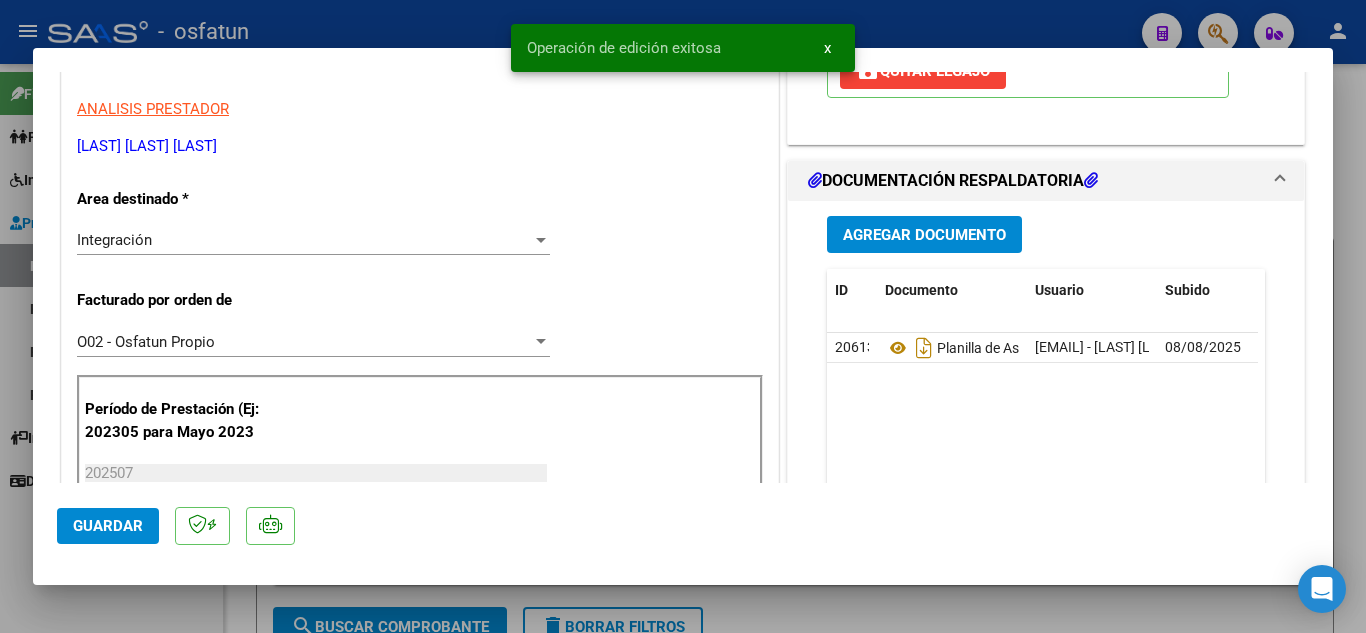 click at bounding box center (683, 316) 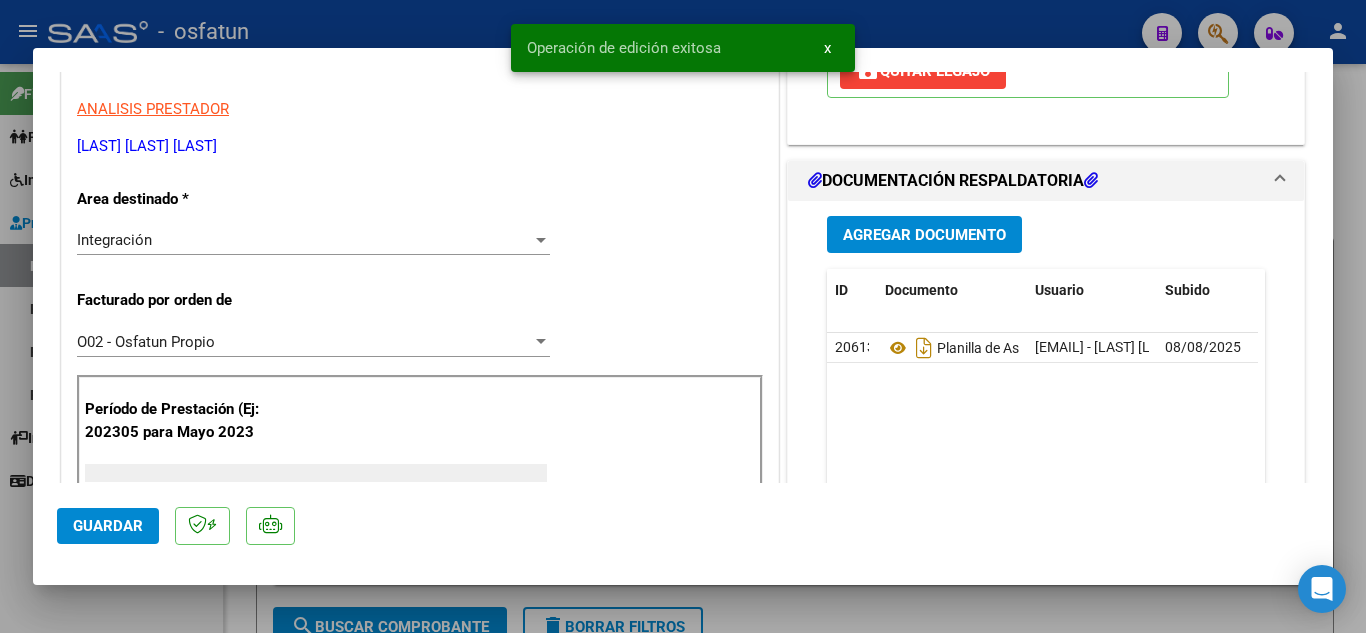 type 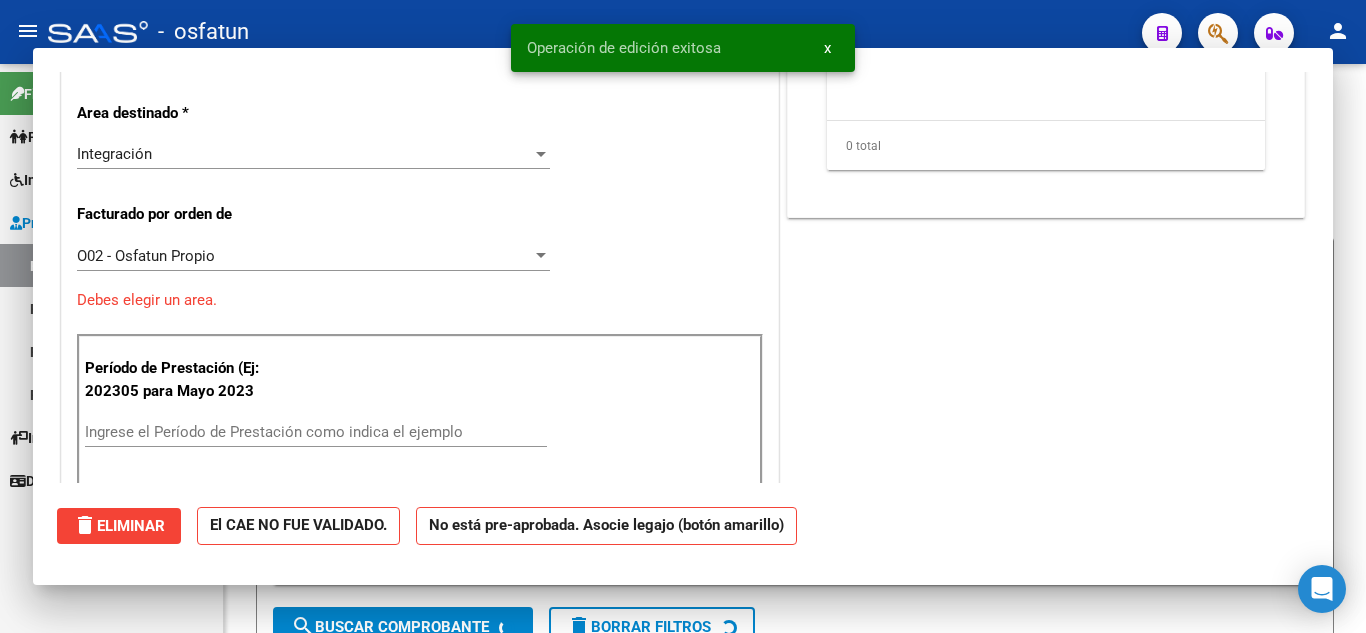 scroll, scrollTop: 333, scrollLeft: 0, axis: vertical 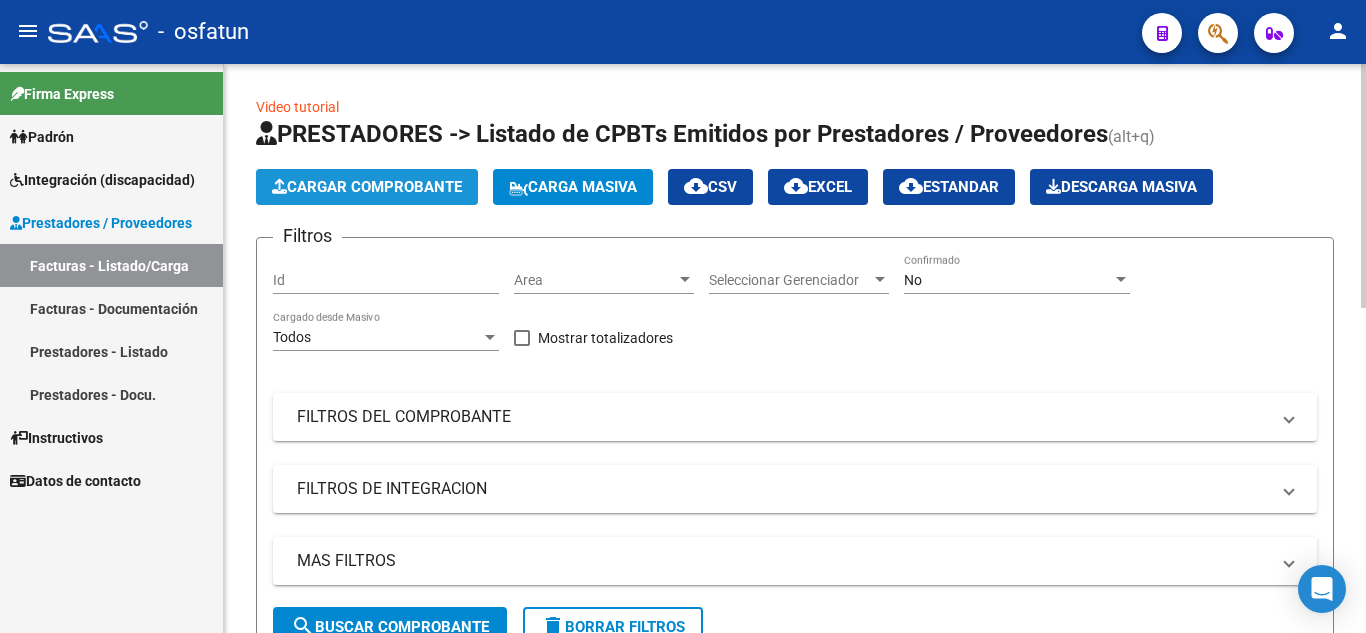 click on "Cargar Comprobante" 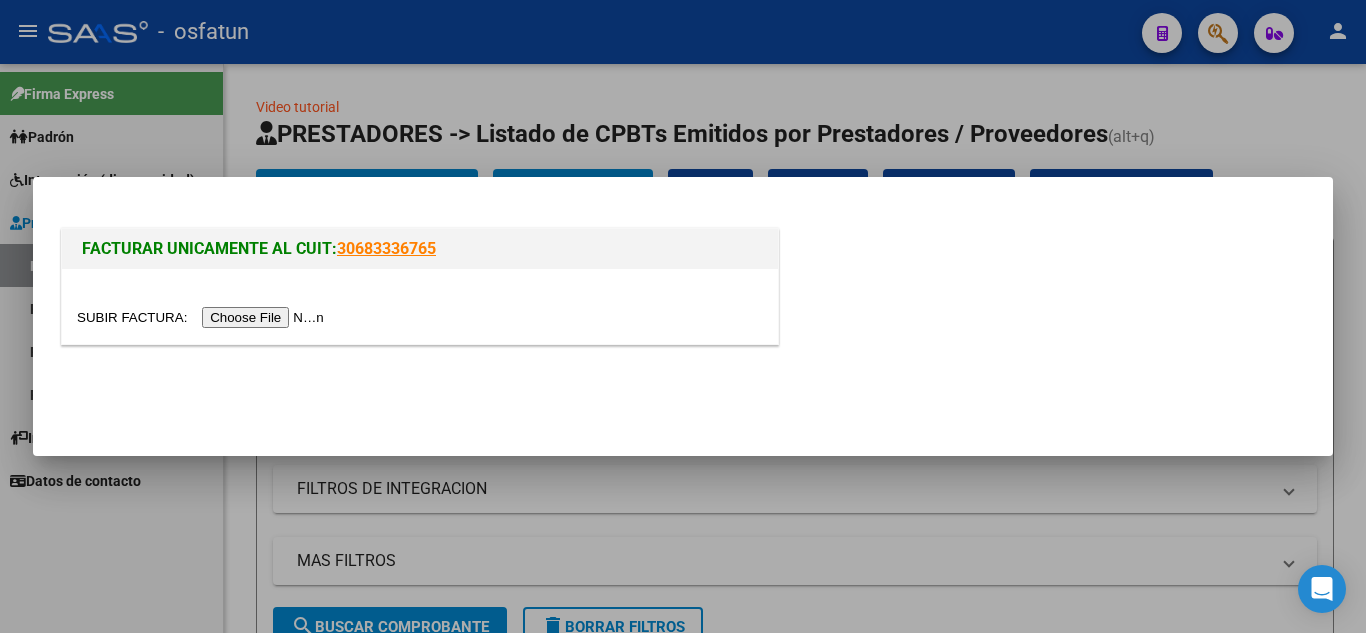 click at bounding box center (203, 317) 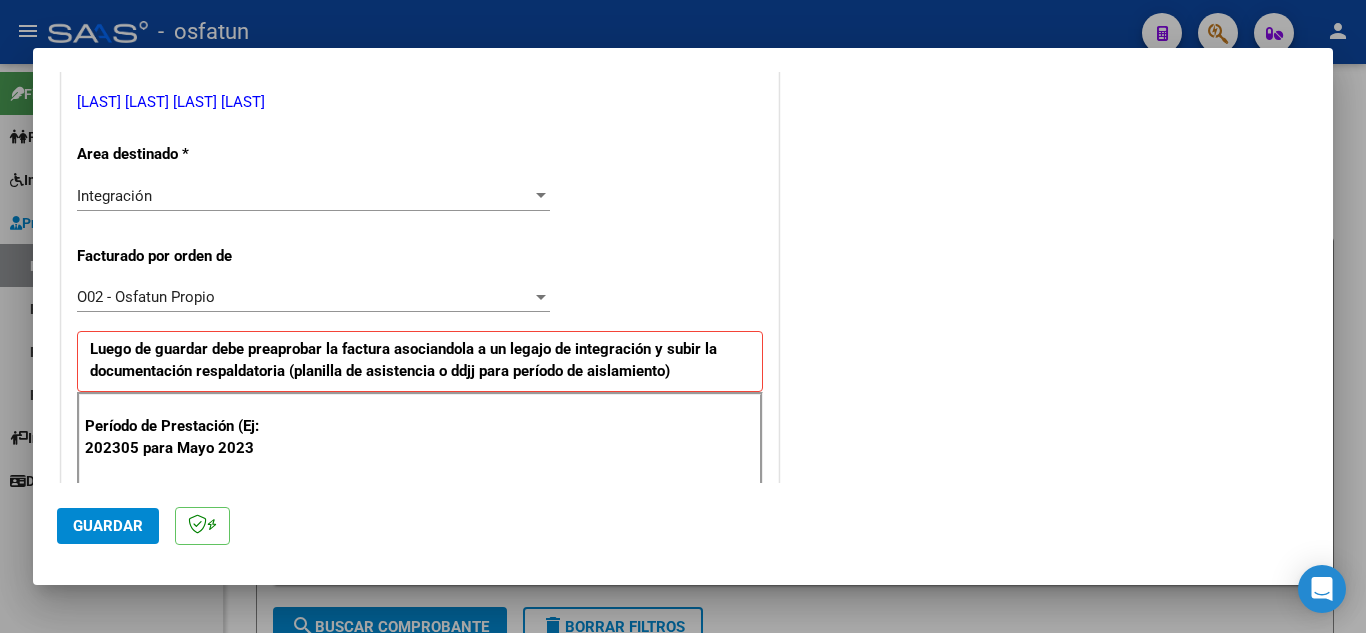 scroll, scrollTop: 500, scrollLeft: 0, axis: vertical 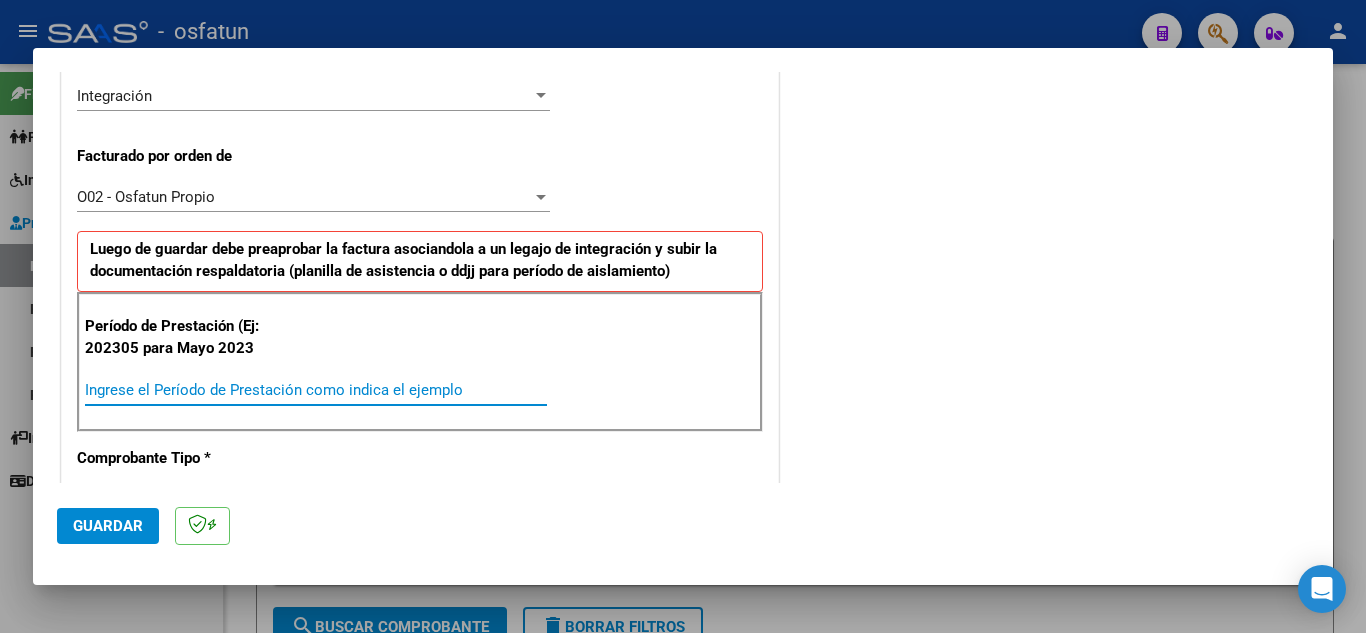 drag, startPoint x: 136, startPoint y: 381, endPoint x: 155, endPoint y: 368, distance: 23.021729 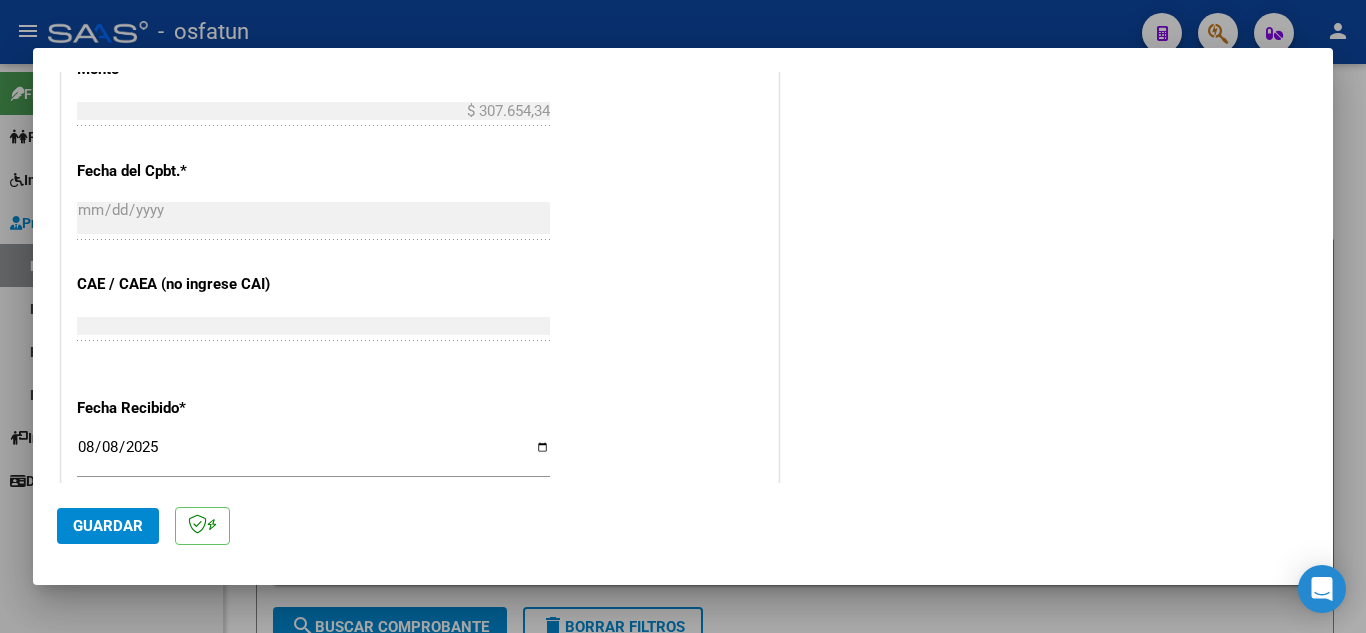 scroll, scrollTop: 1200, scrollLeft: 0, axis: vertical 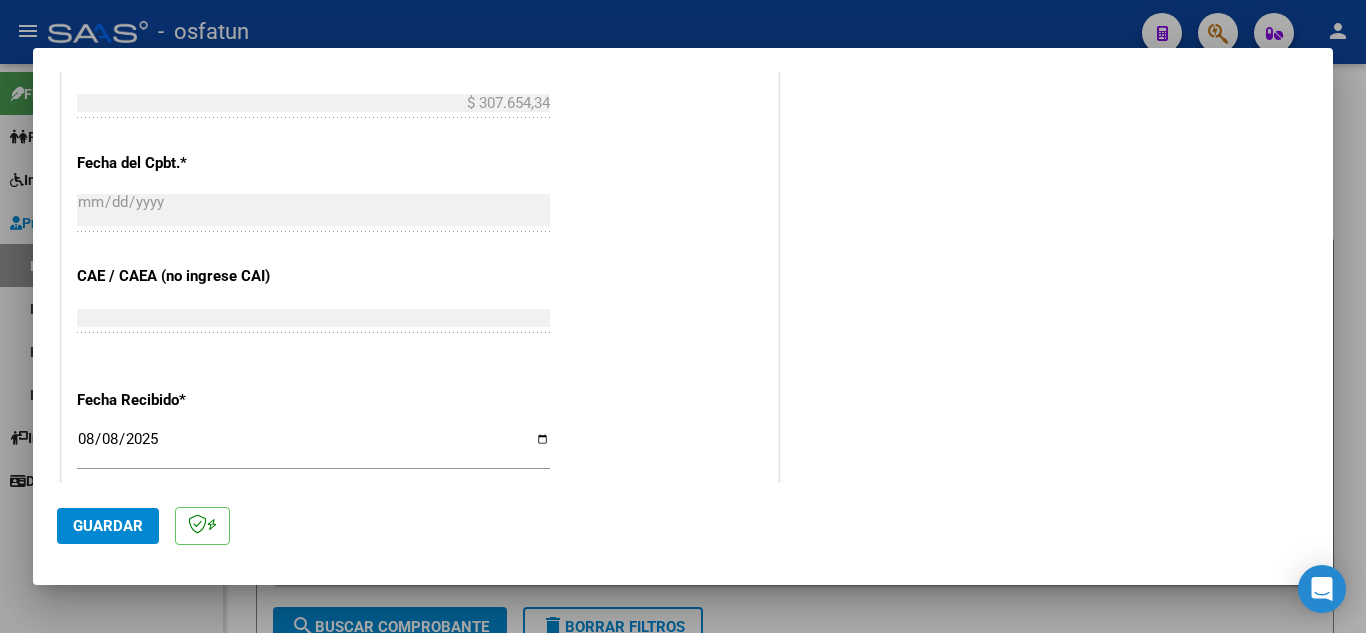 type on "202507" 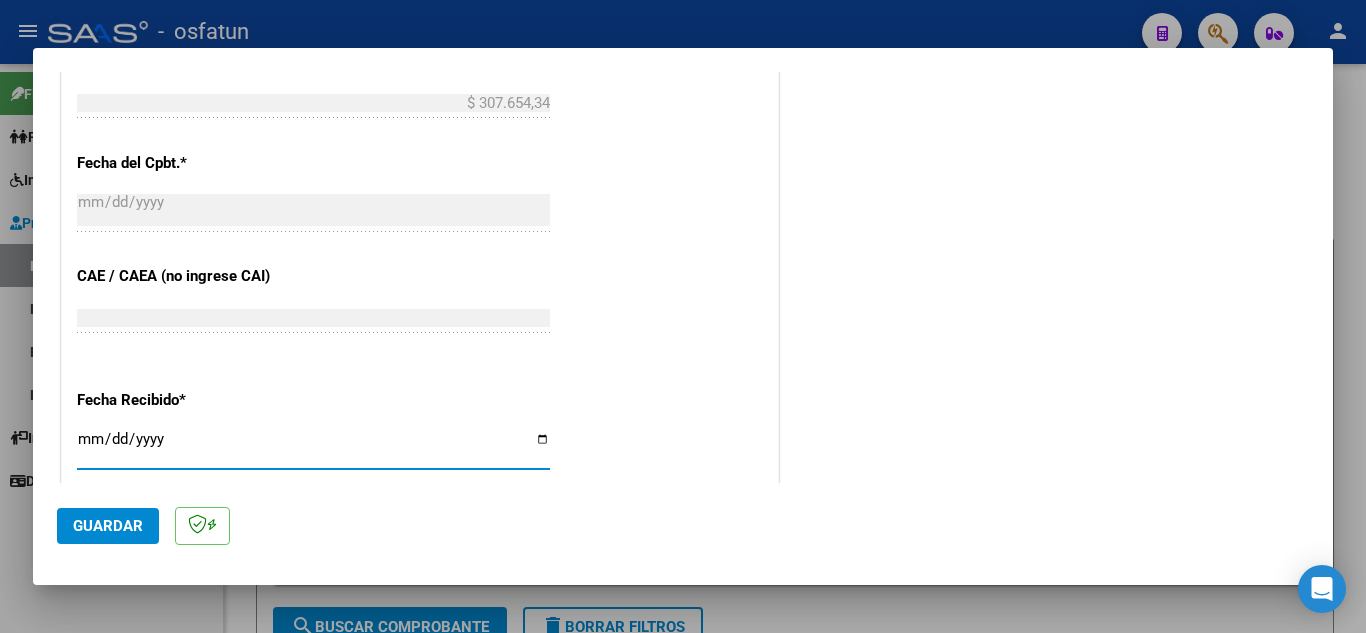 type on "[DATE]" 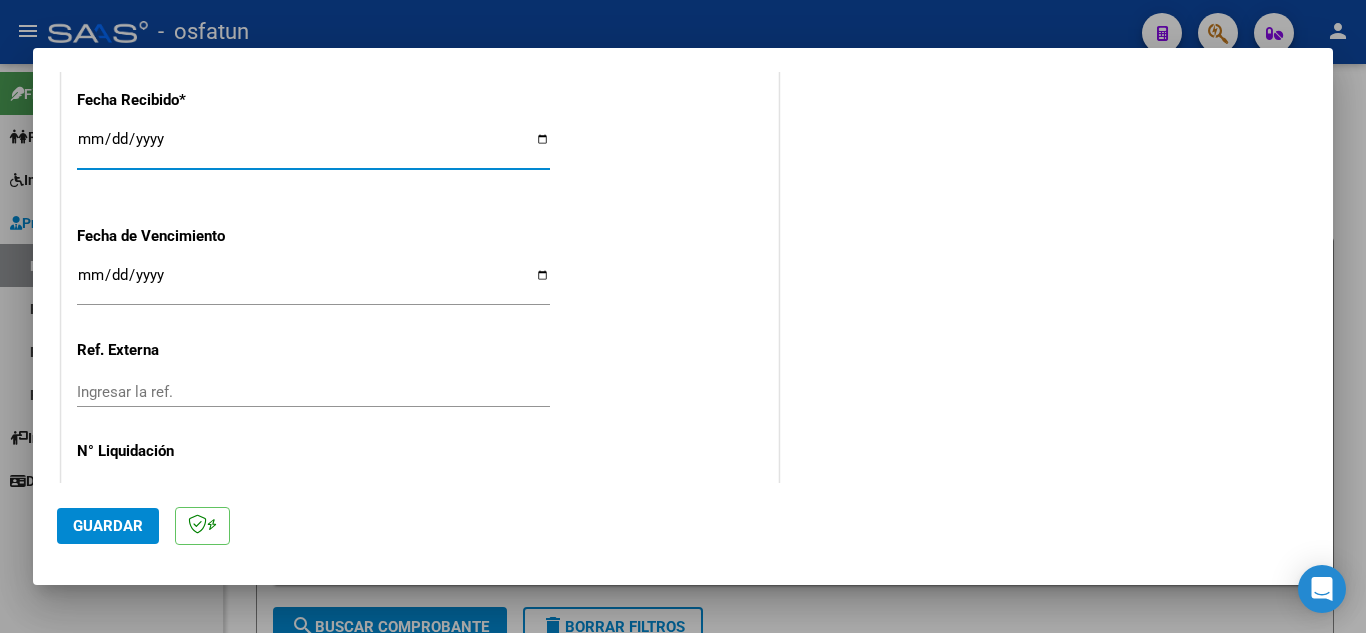 scroll, scrollTop: 1564, scrollLeft: 0, axis: vertical 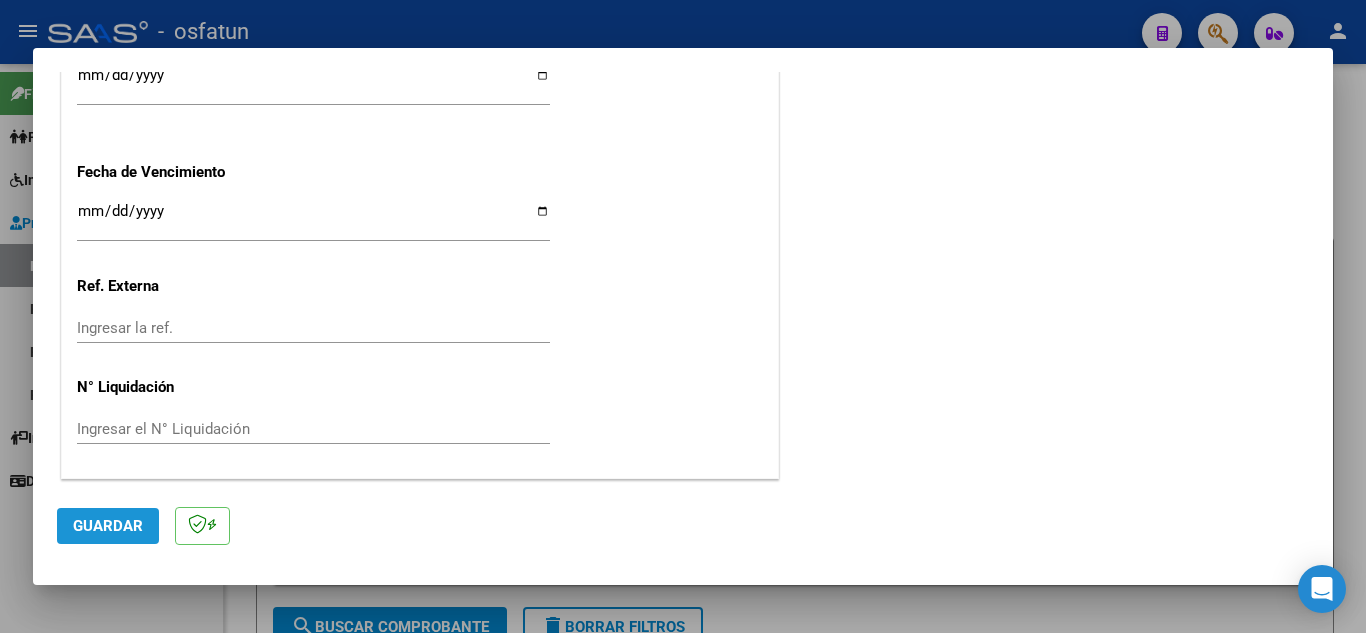 click on "Guardar" 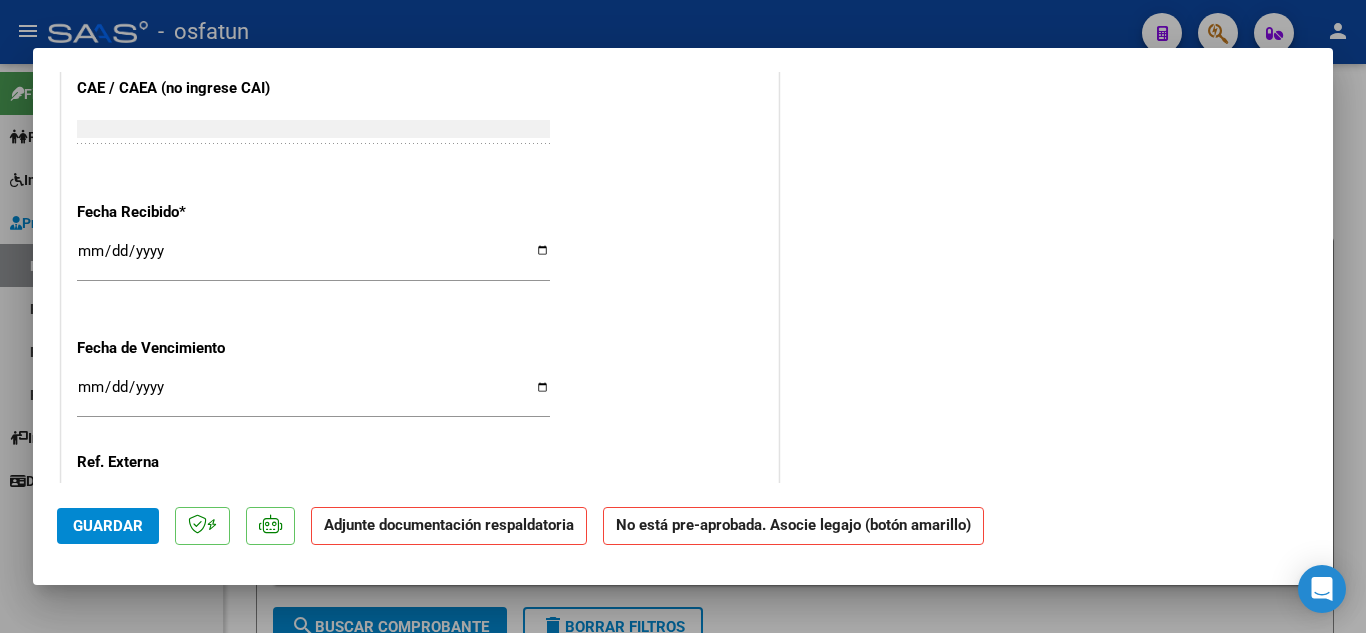scroll, scrollTop: 1141, scrollLeft: 0, axis: vertical 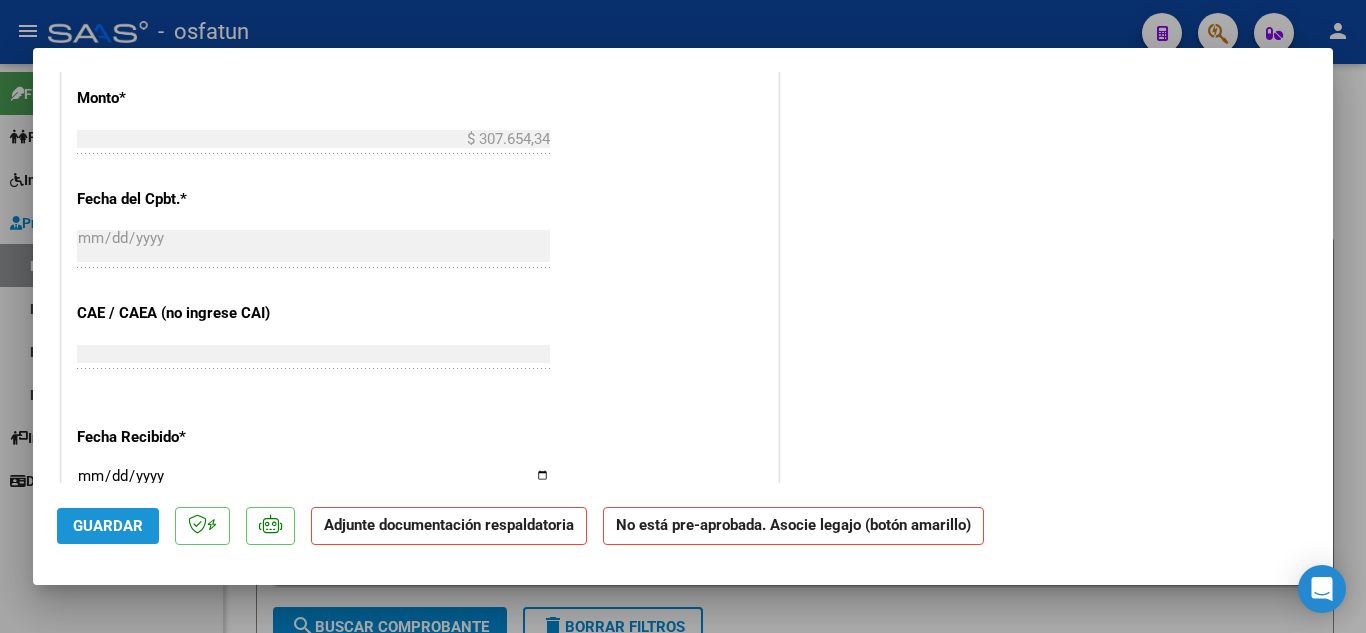 click on "Guardar" 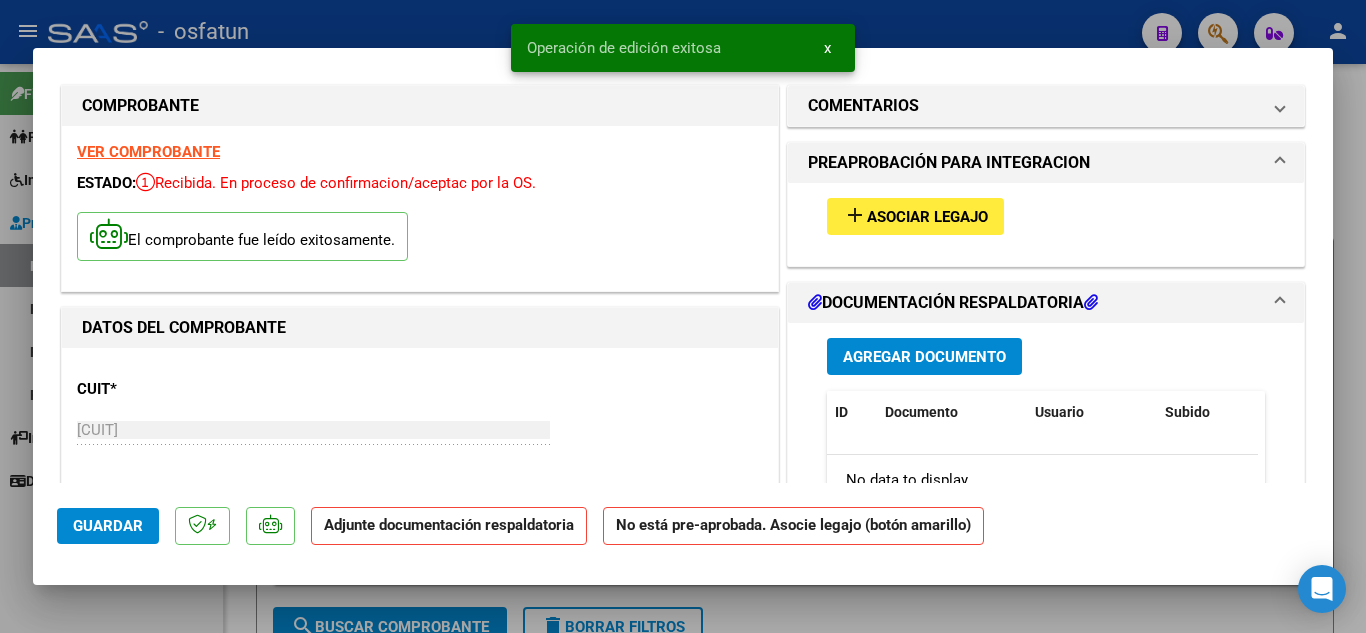 scroll, scrollTop: 0, scrollLeft: 0, axis: both 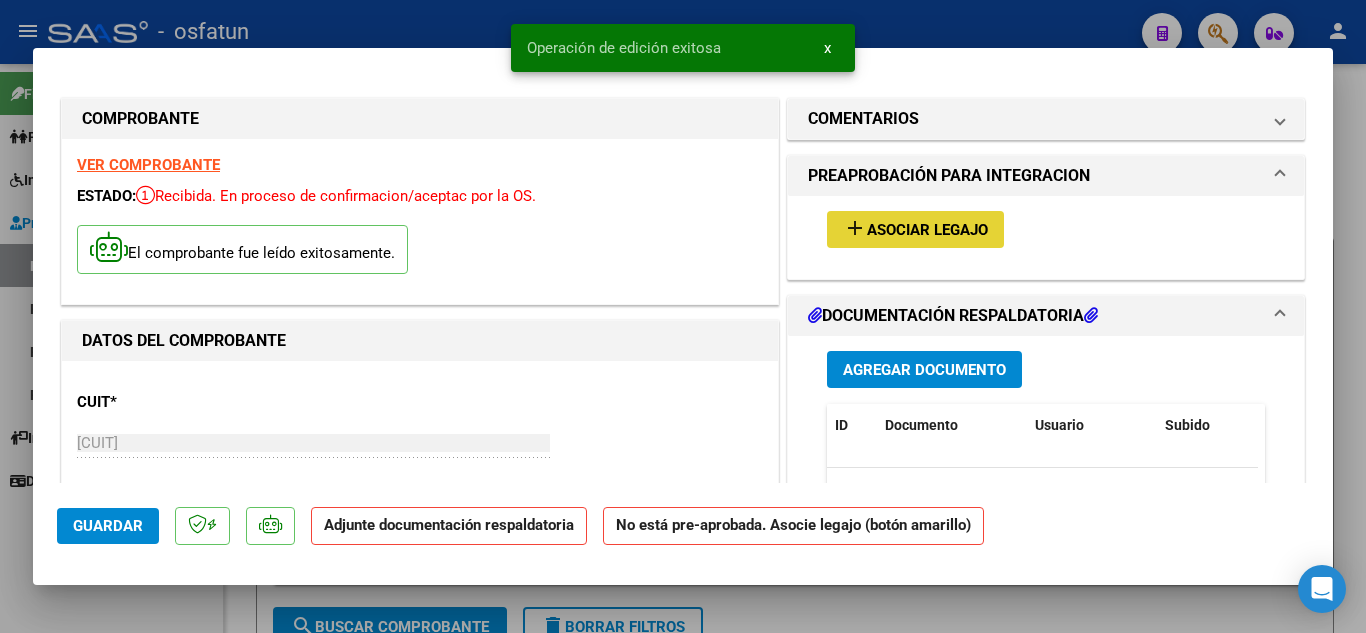 click on "add Asociar Legajo" at bounding box center (915, 229) 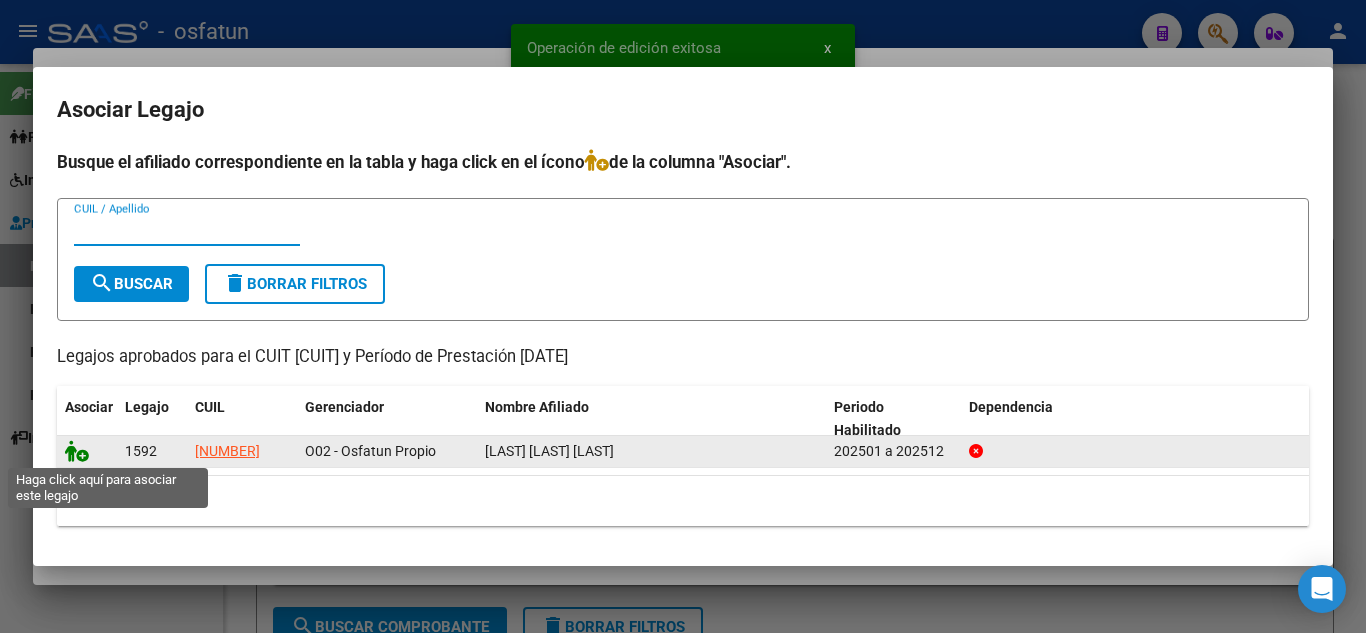 click 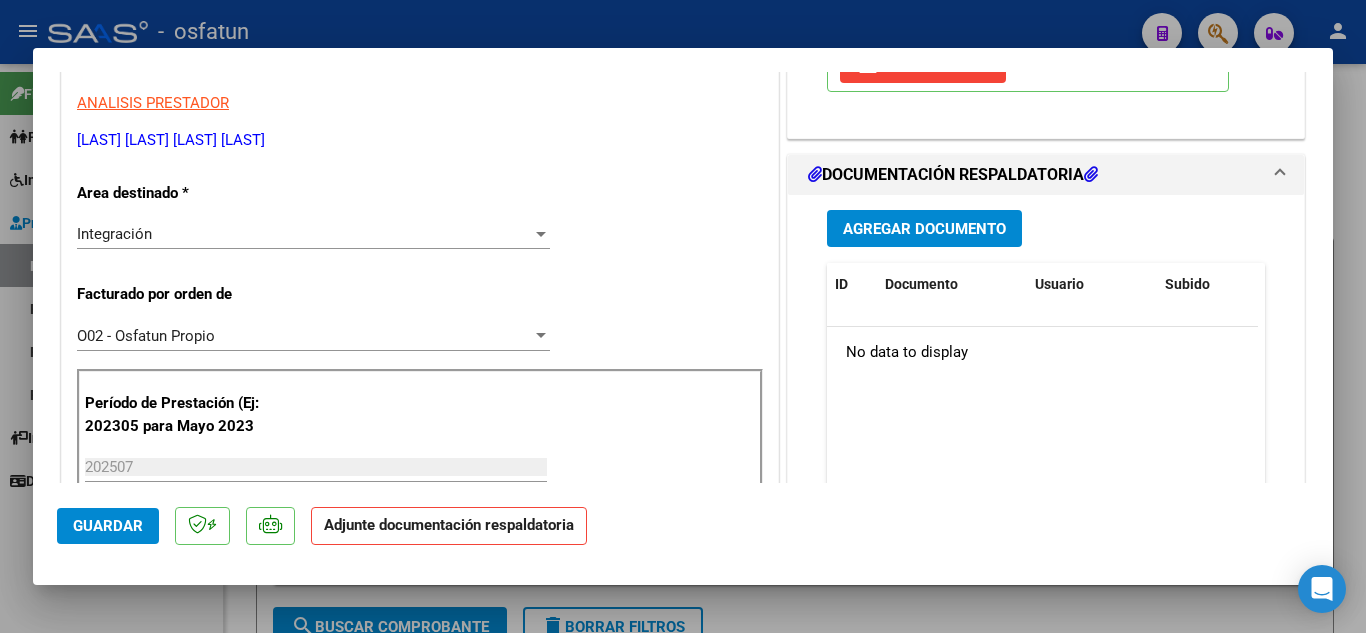 scroll, scrollTop: 300, scrollLeft: 0, axis: vertical 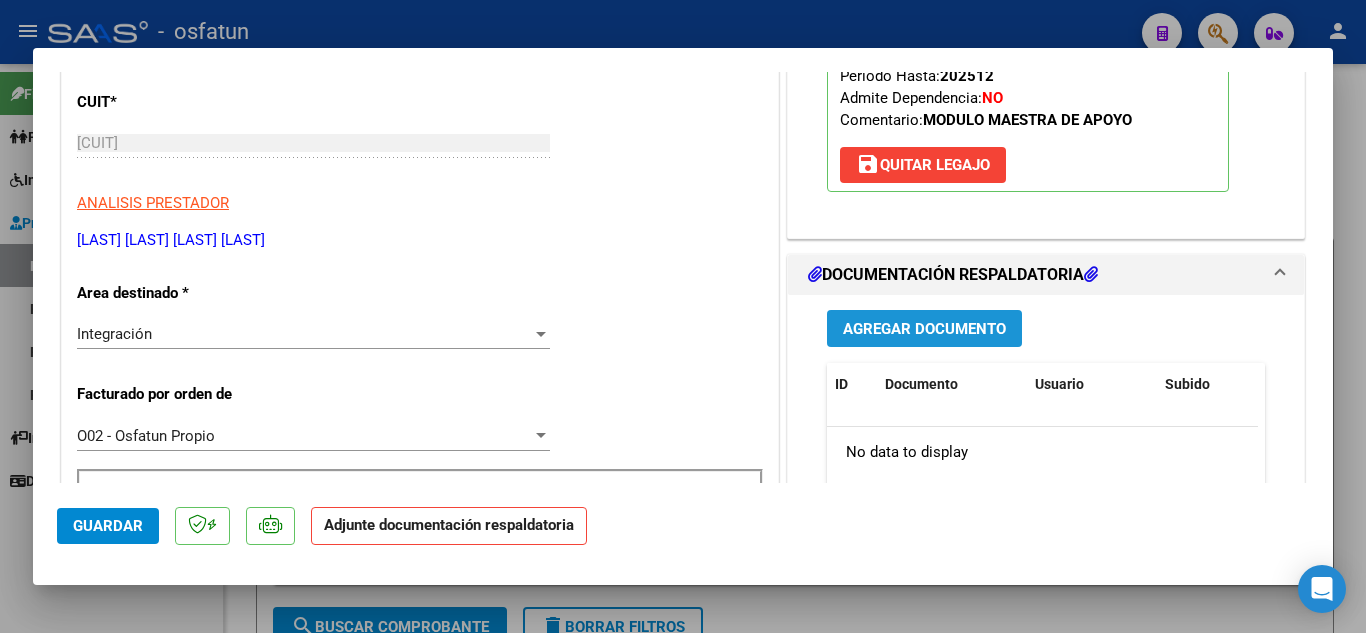 click on "Agregar Documento" at bounding box center [924, 329] 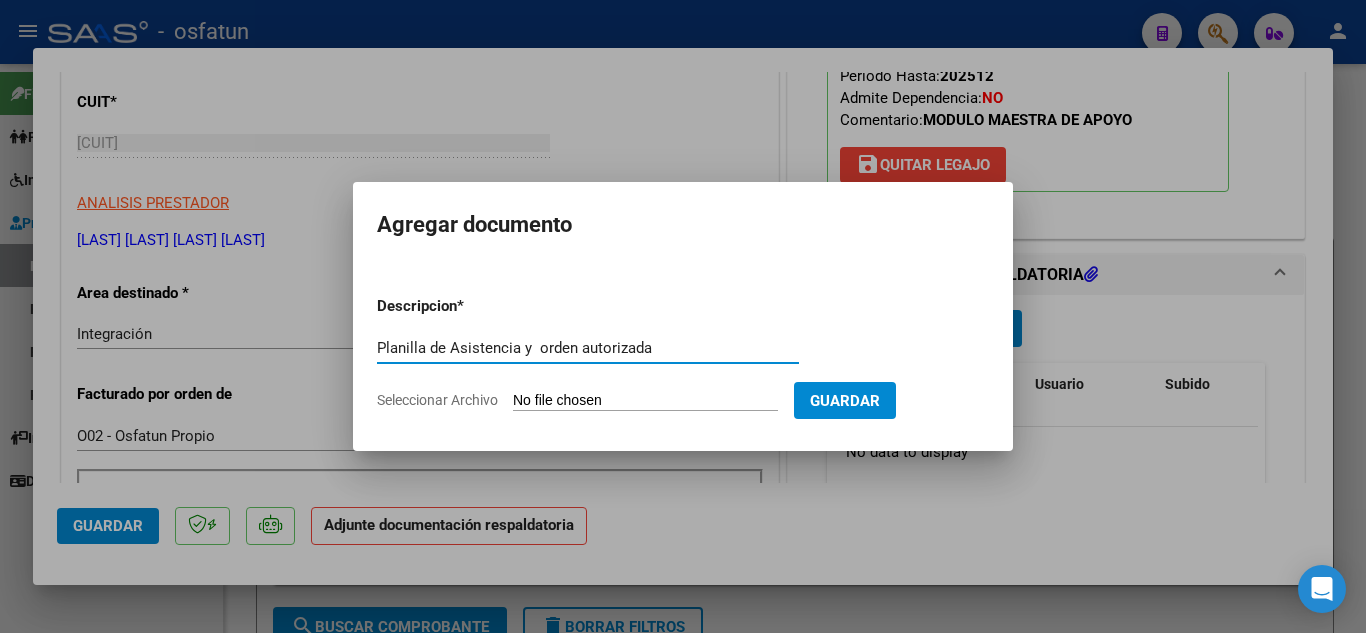 type on "Planilla de Asistencia y  orden autorizada" 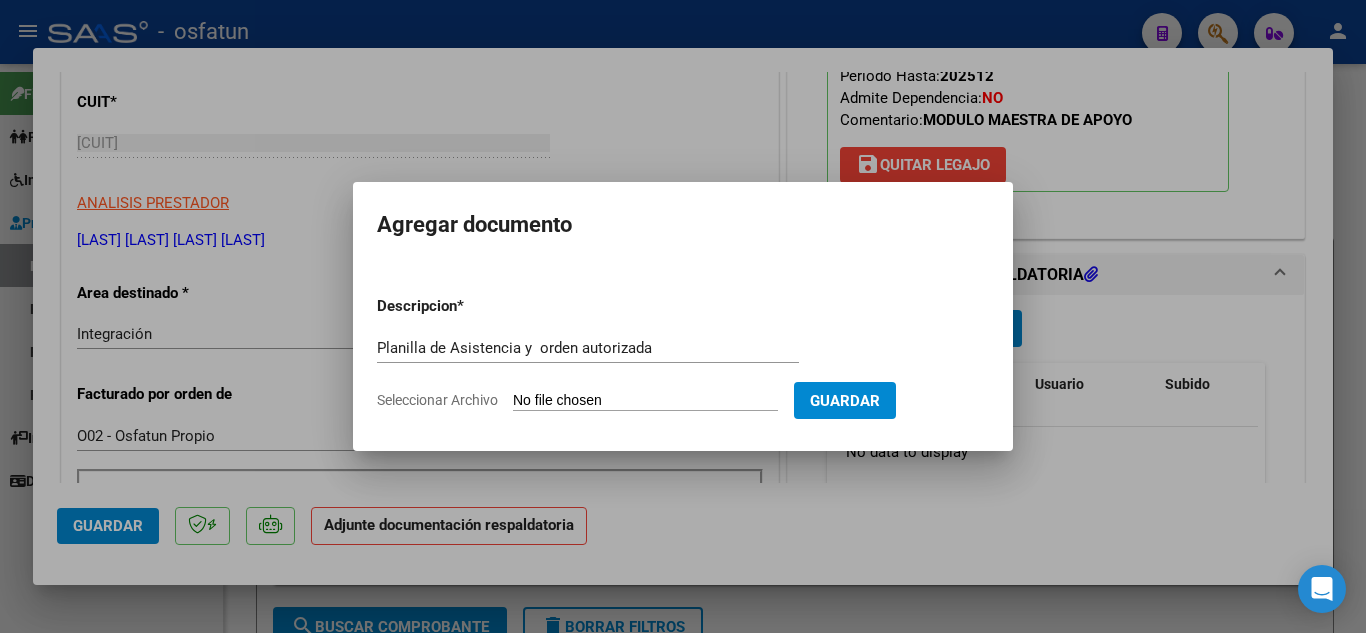 click on "Seleccionar Archivo" at bounding box center [645, 401] 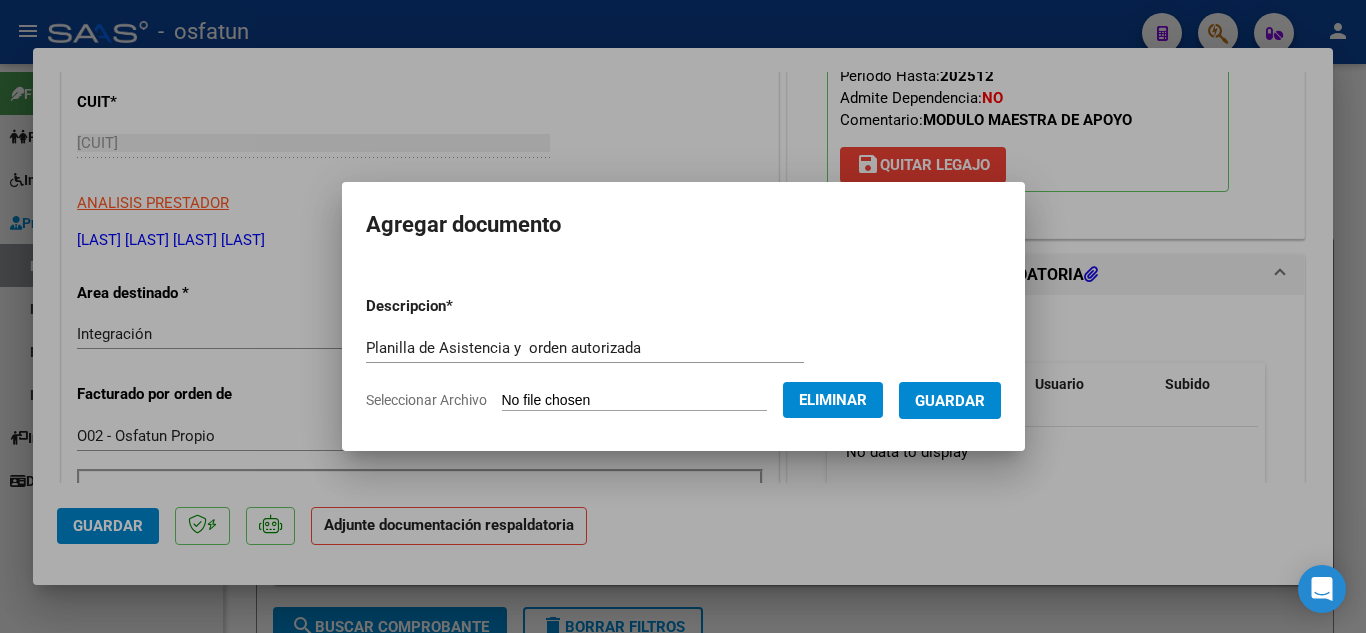 click on "Guardar" at bounding box center [950, 401] 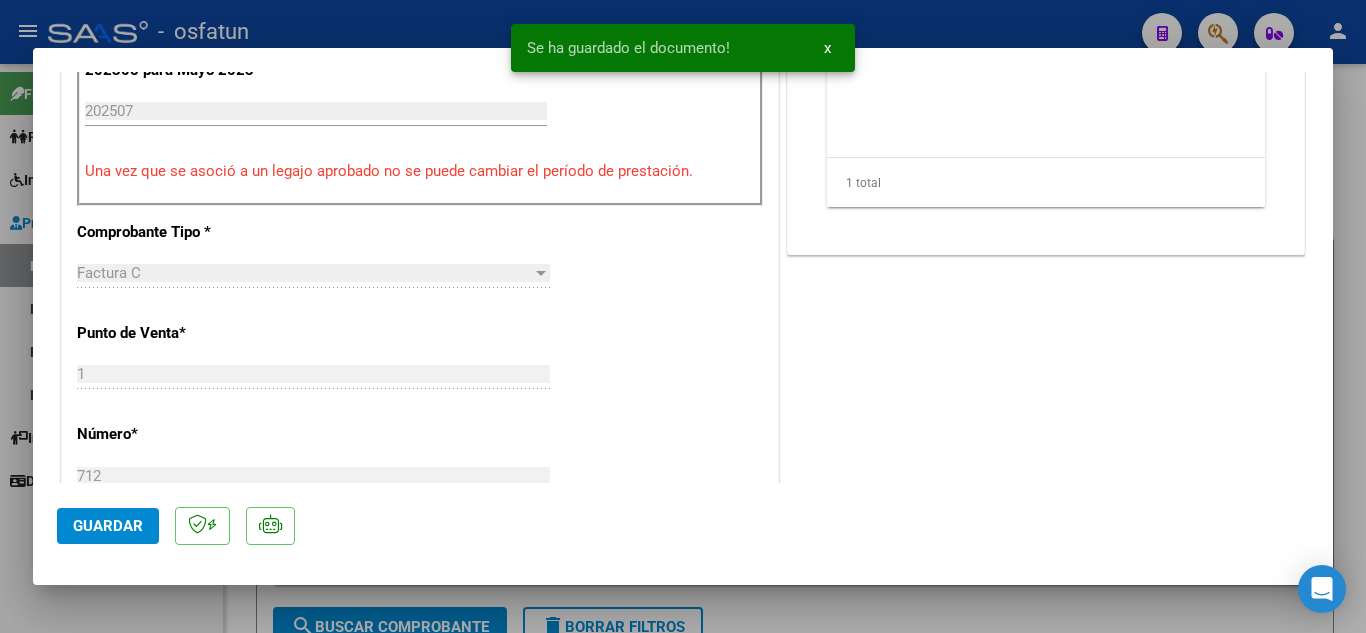 scroll, scrollTop: 800, scrollLeft: 0, axis: vertical 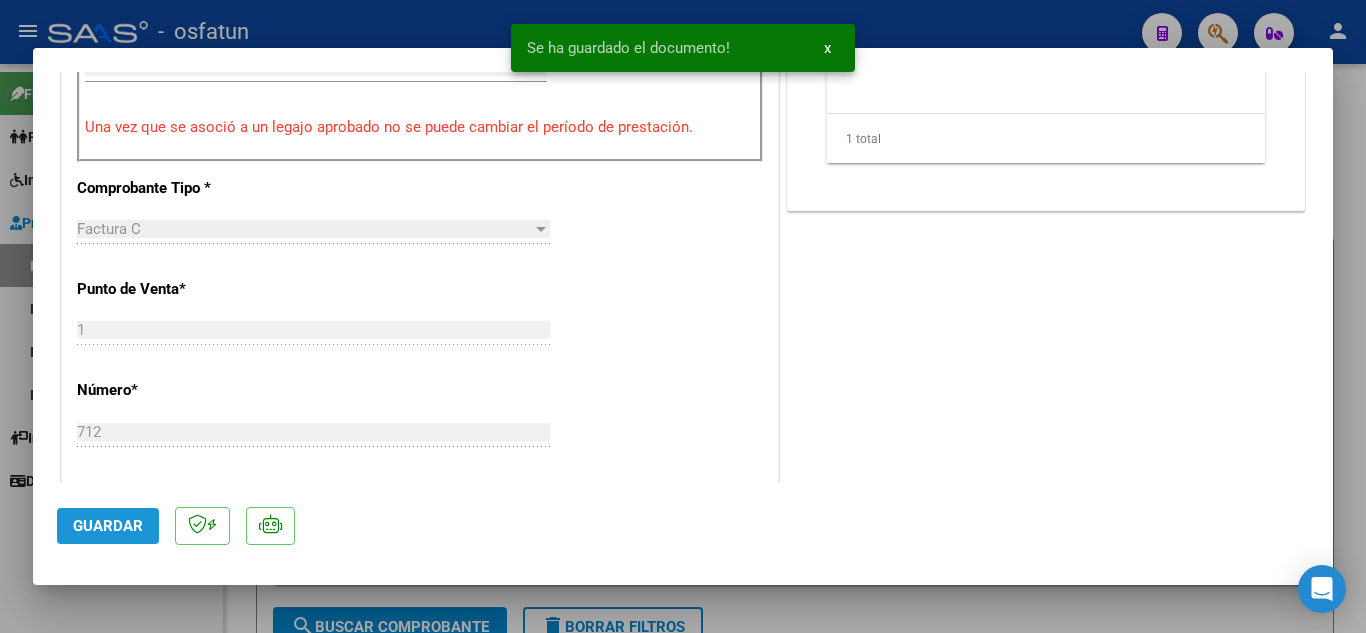 click on "Guardar" 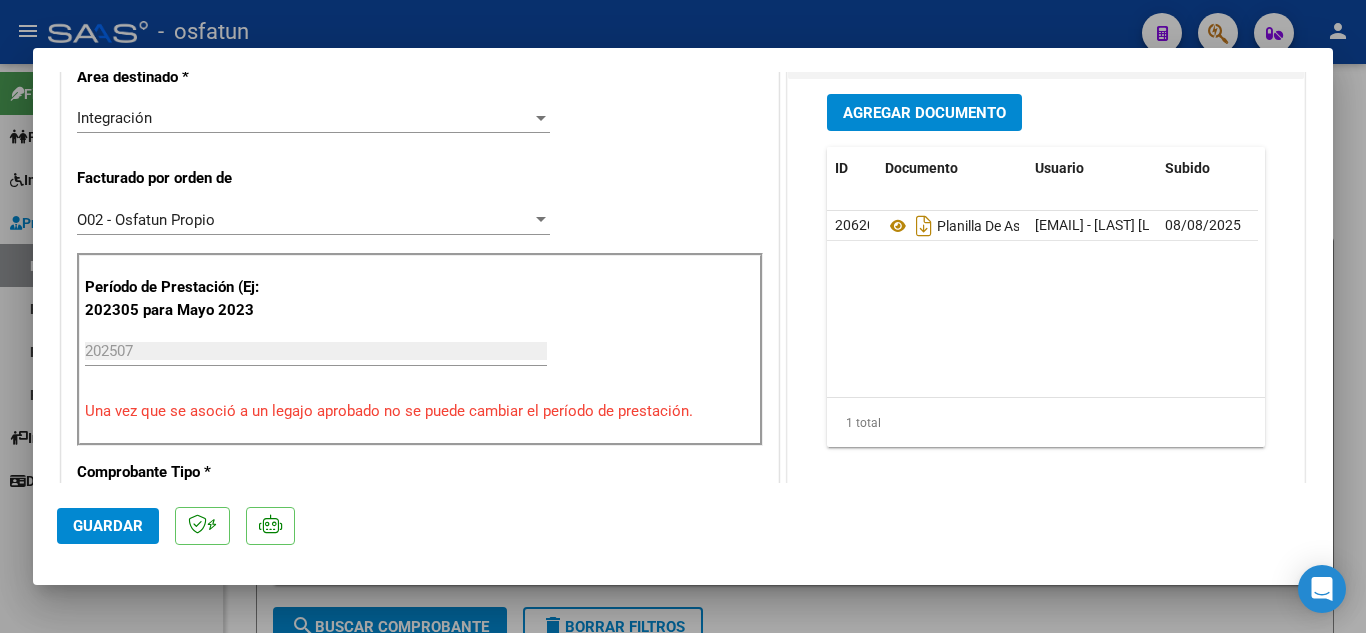 scroll, scrollTop: 700, scrollLeft: 0, axis: vertical 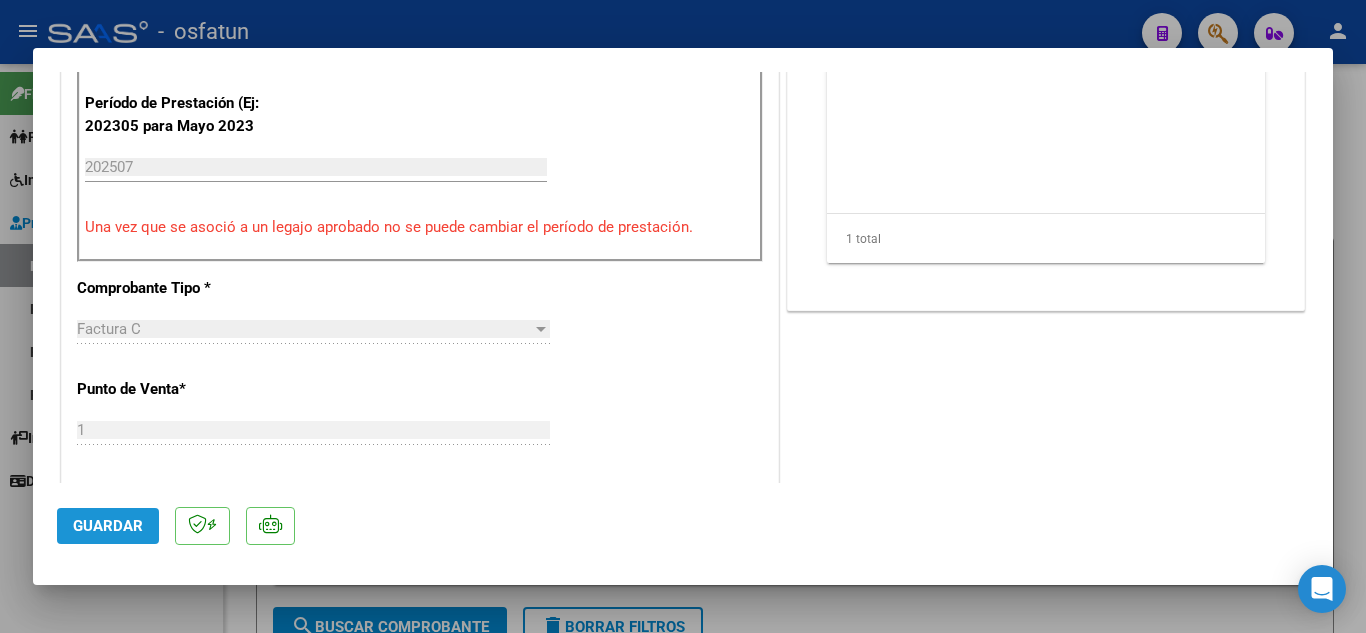 click on "Guardar" 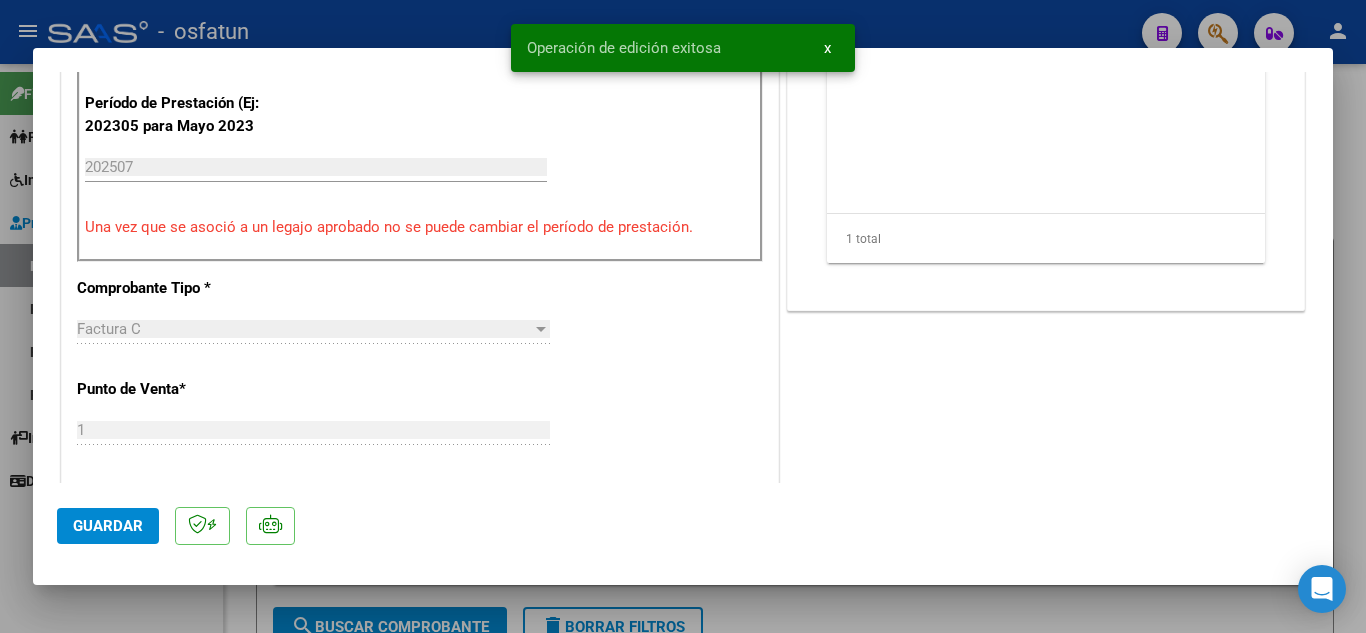 click at bounding box center [683, 316] 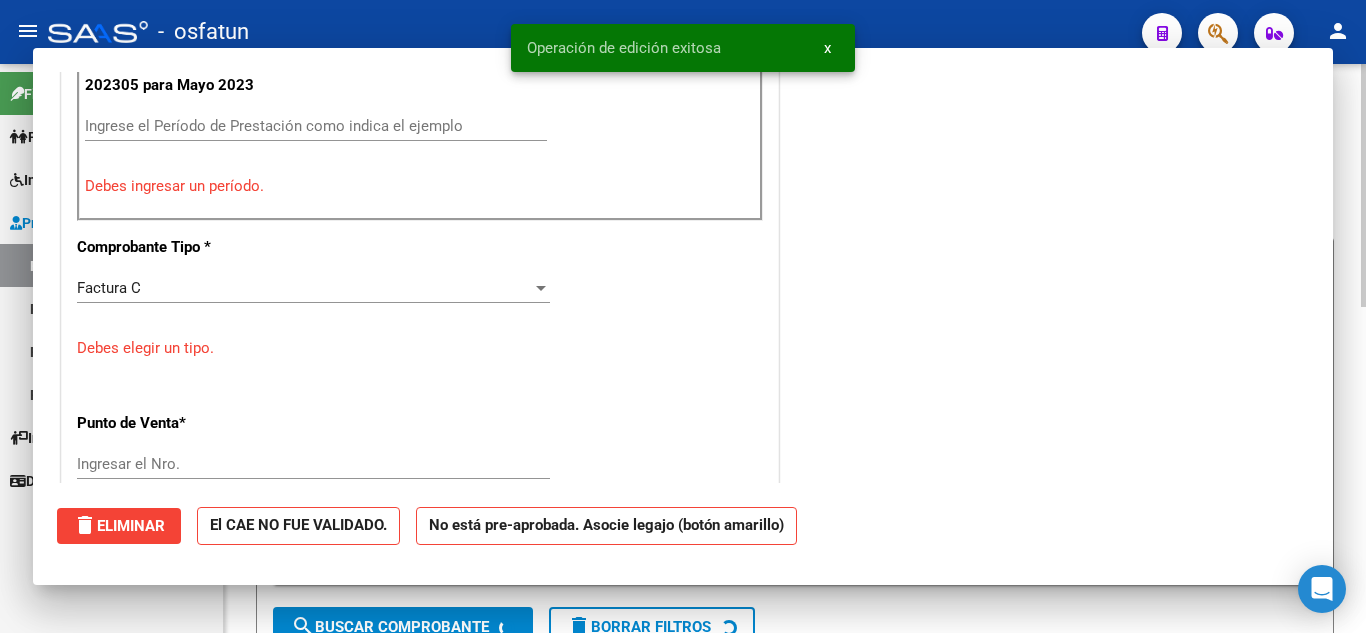 scroll, scrollTop: 0, scrollLeft: 0, axis: both 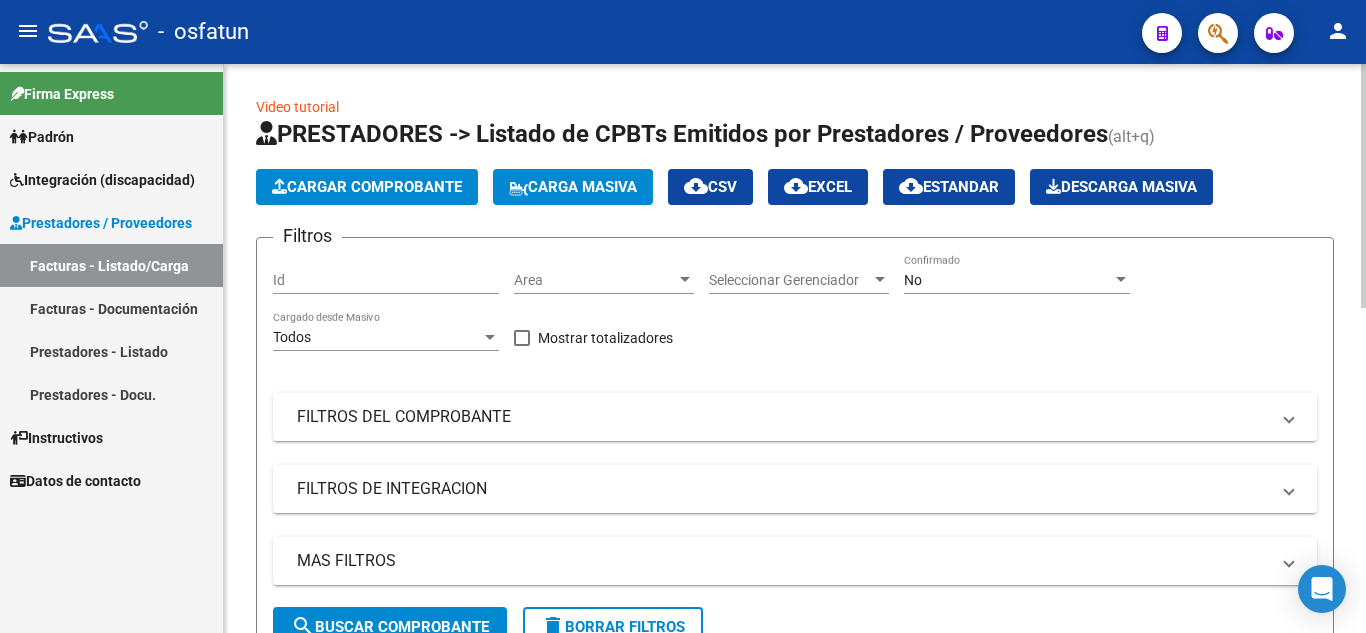 click on "Cargar Comprobante" 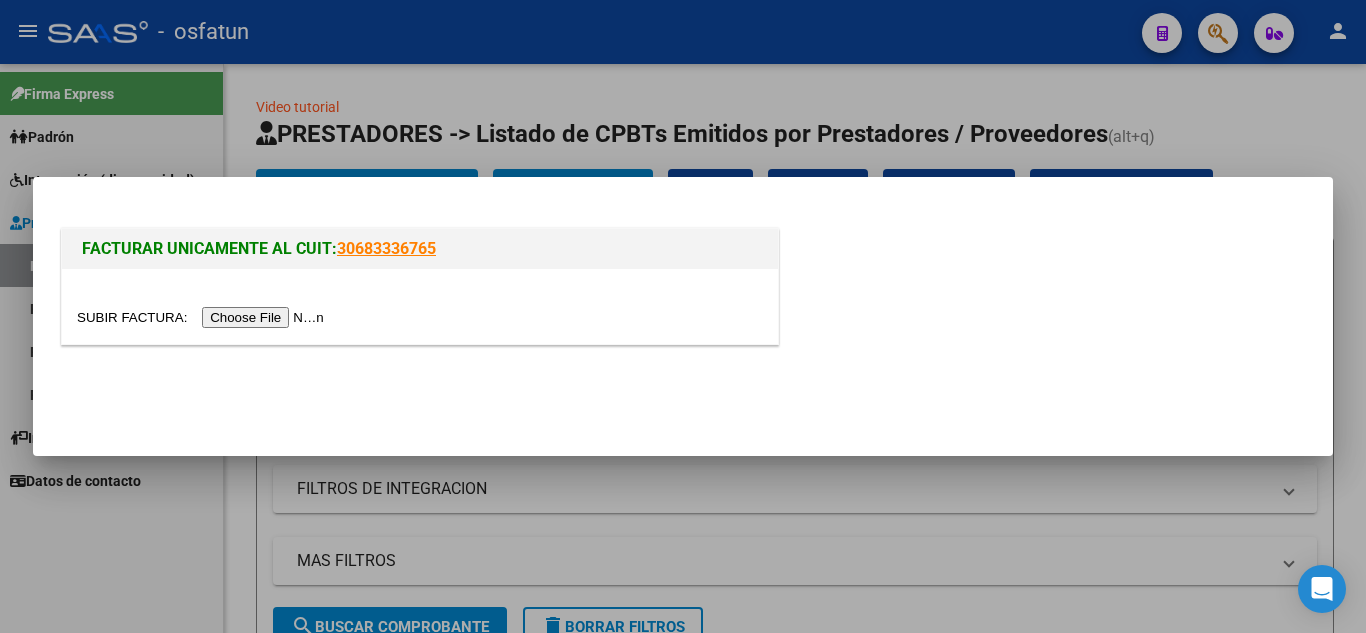 click at bounding box center (203, 317) 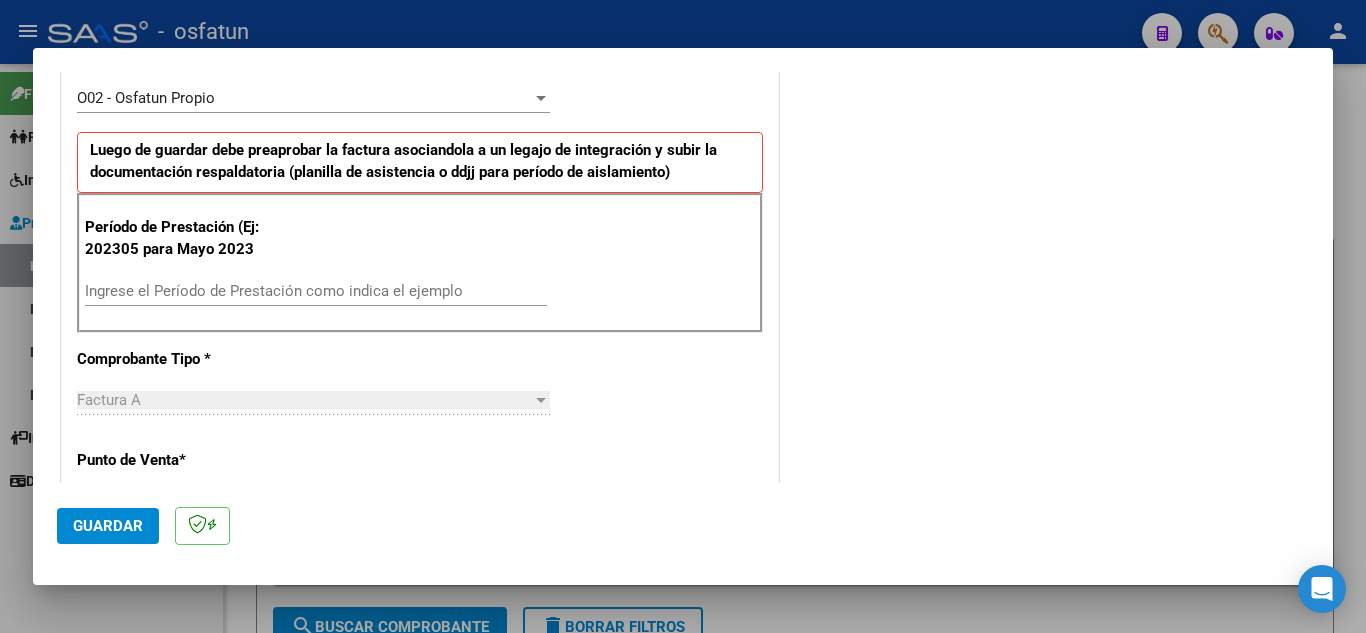 scroll, scrollTop: 600, scrollLeft: 0, axis: vertical 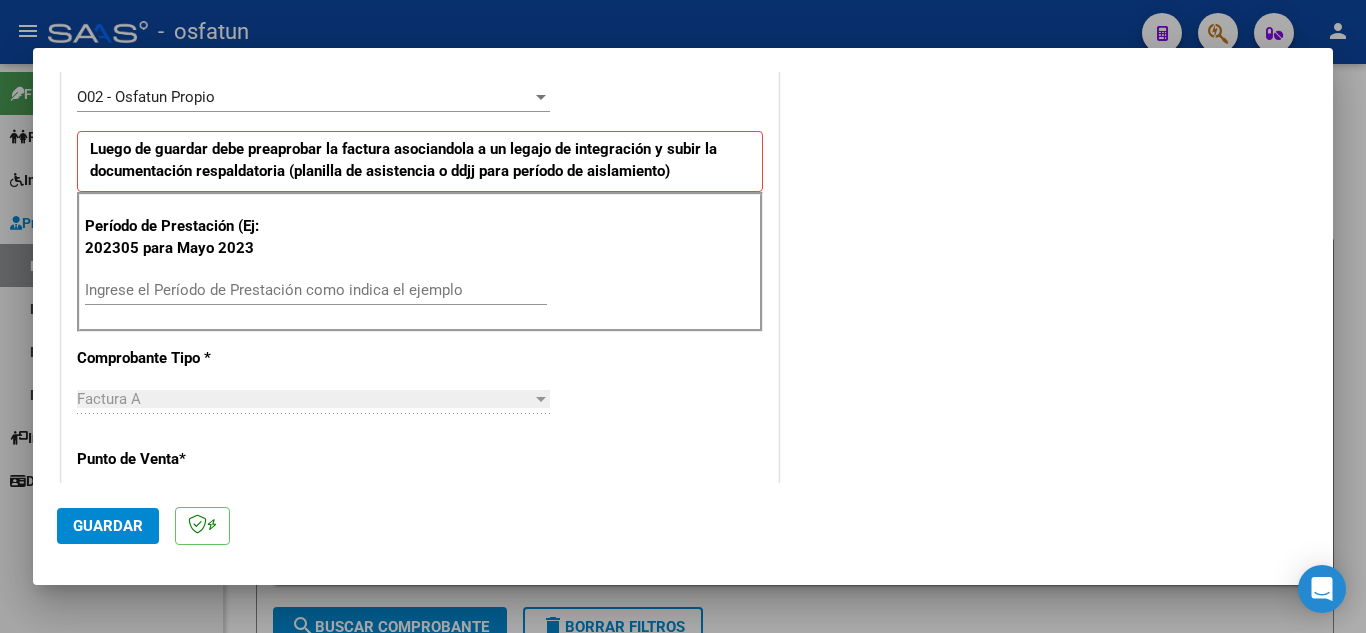 click on "Ingrese el Período de Prestación como indica el ejemplo" at bounding box center [316, 299] 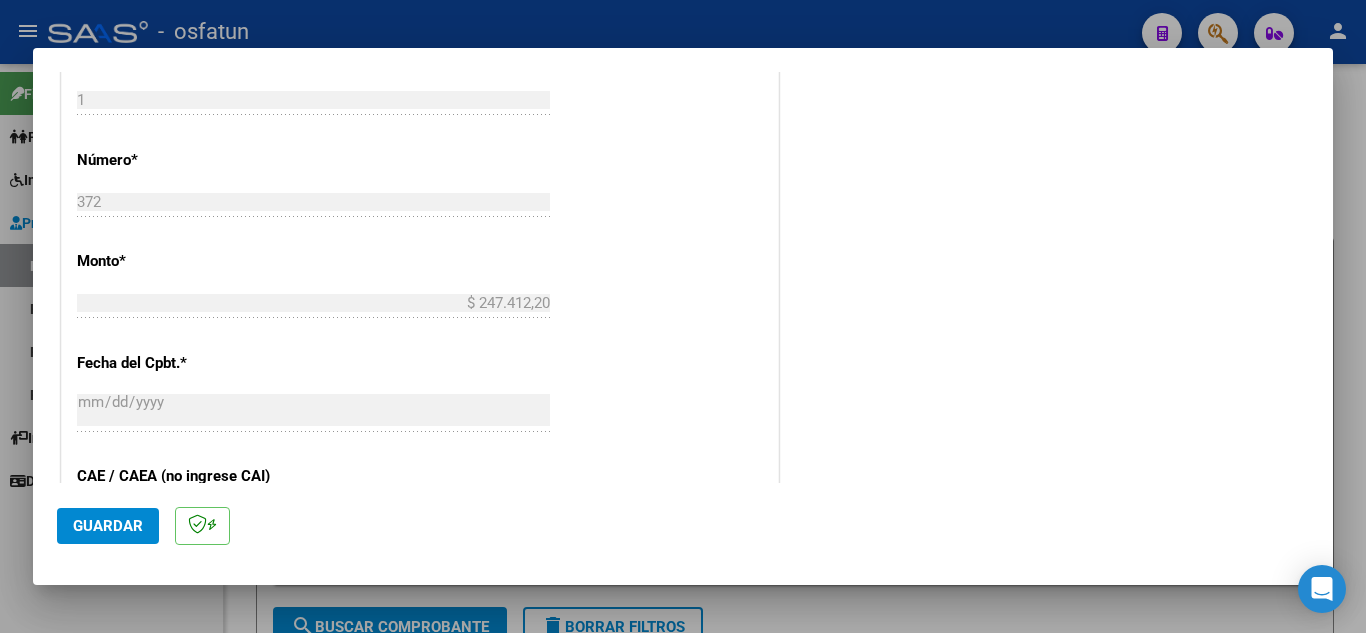 scroll, scrollTop: 1200, scrollLeft: 0, axis: vertical 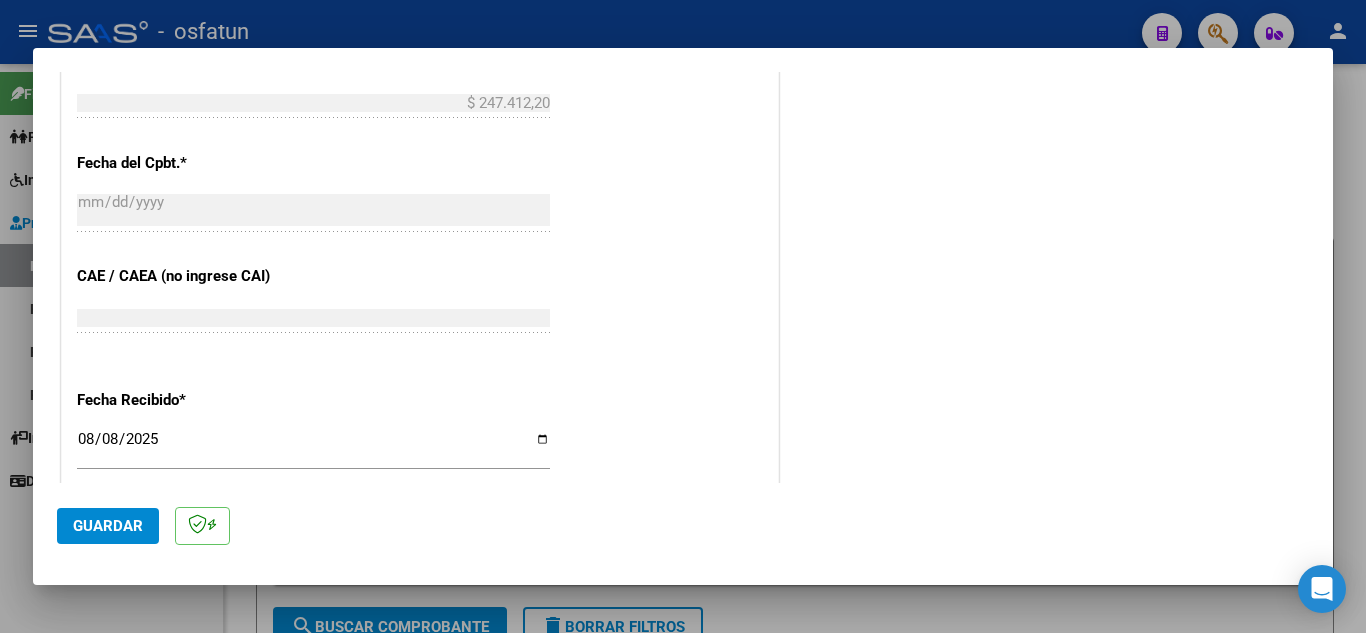 type on "202507" 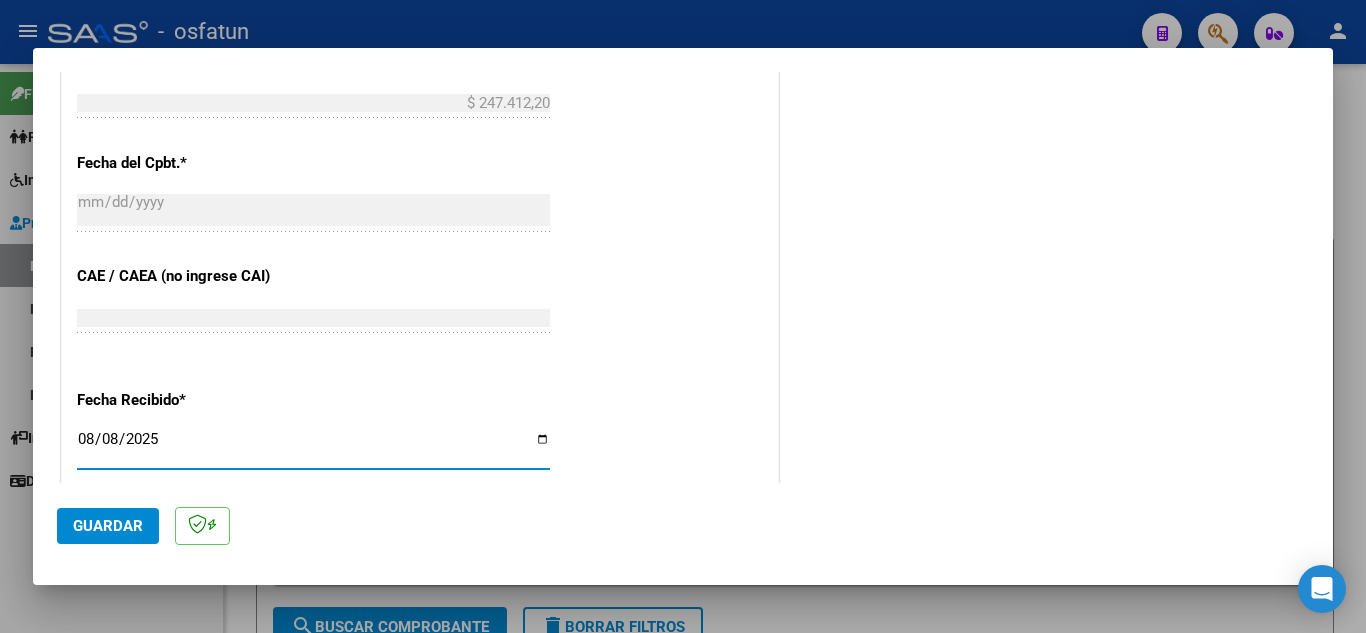 click on "2025-08-08" at bounding box center [313, 447] 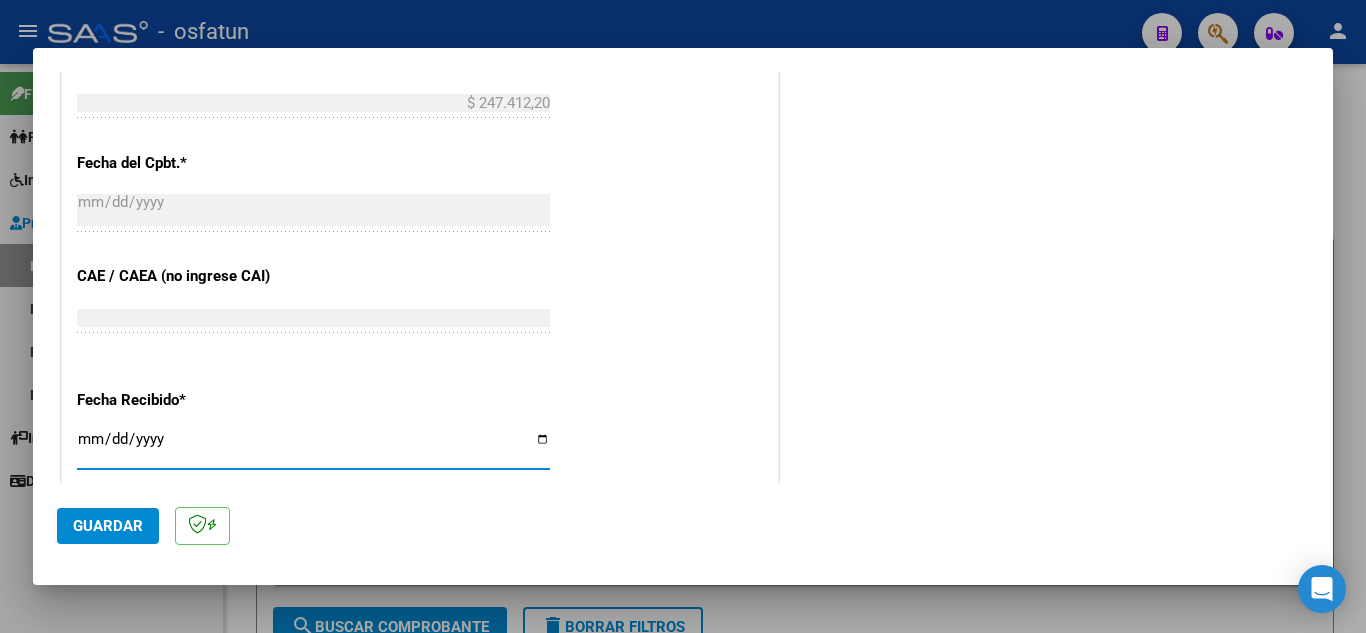 type on "2025-08-06" 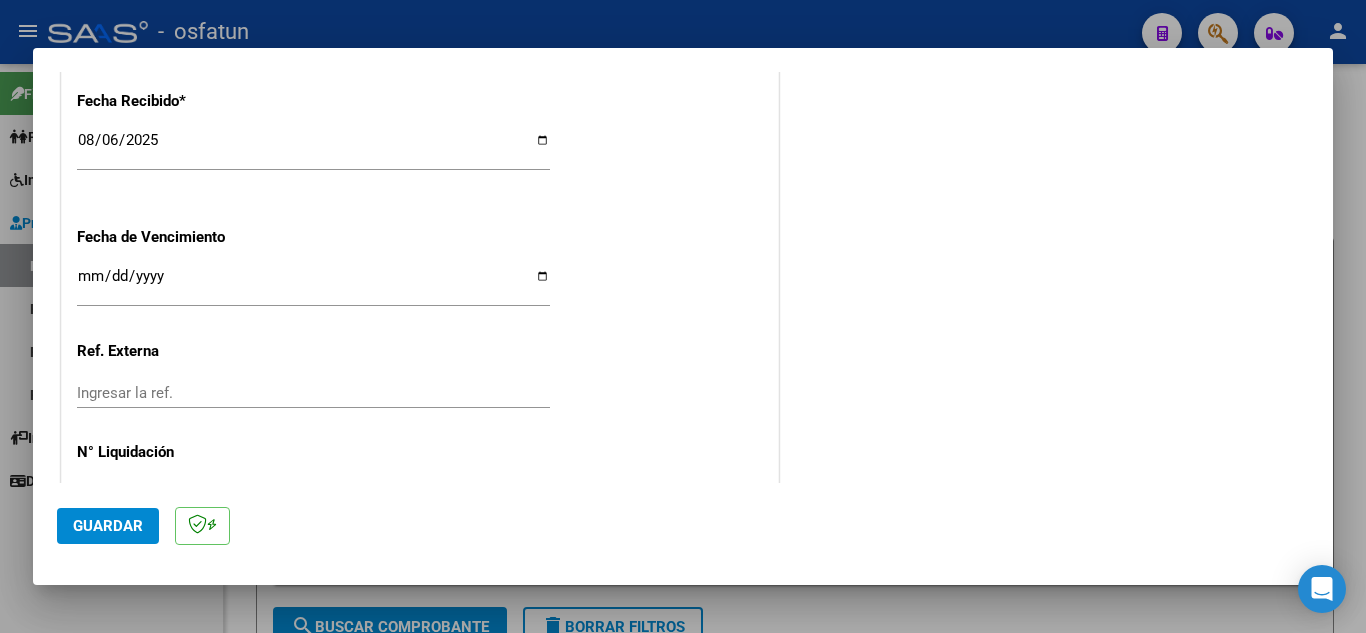 scroll, scrollTop: 1564, scrollLeft: 0, axis: vertical 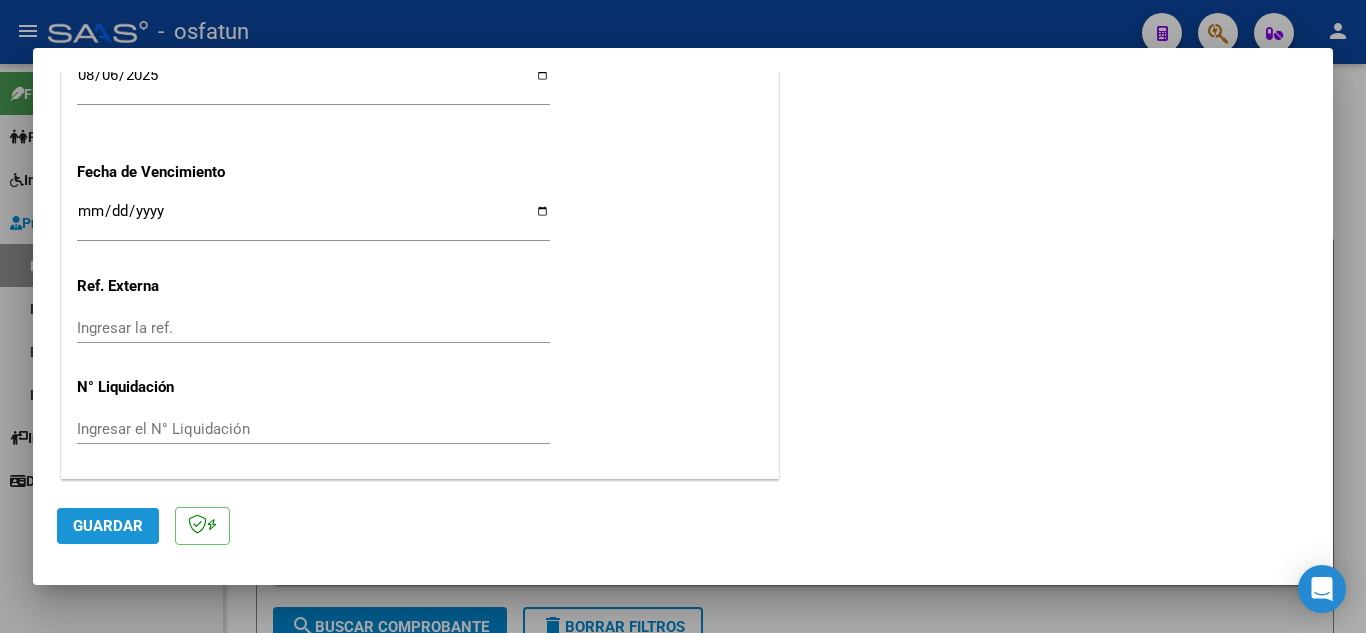 click on "Guardar" 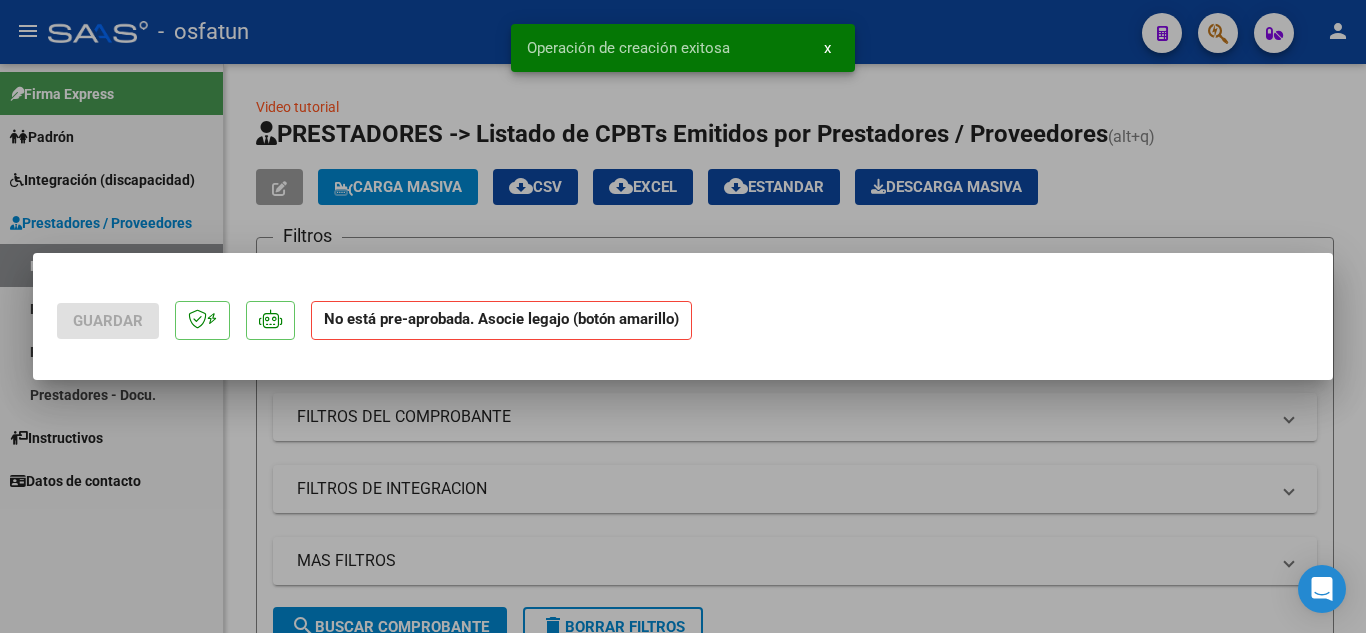 scroll, scrollTop: 0, scrollLeft: 0, axis: both 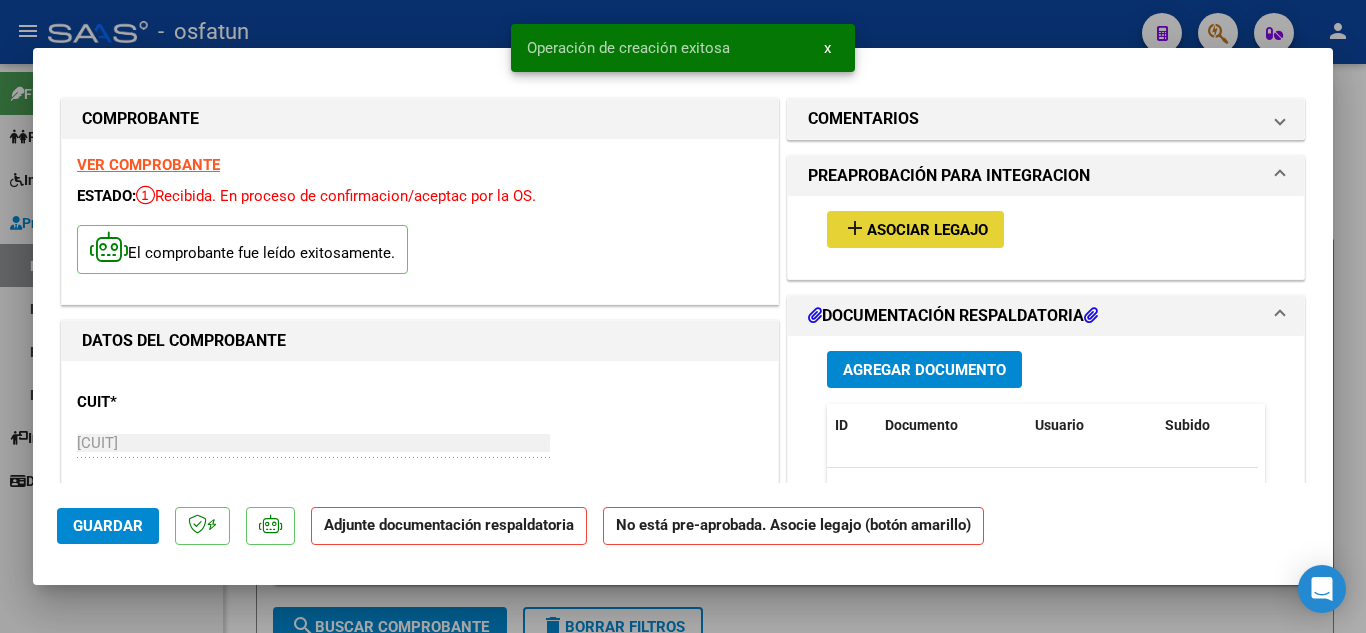 click on "Asociar Legajo" at bounding box center (927, 230) 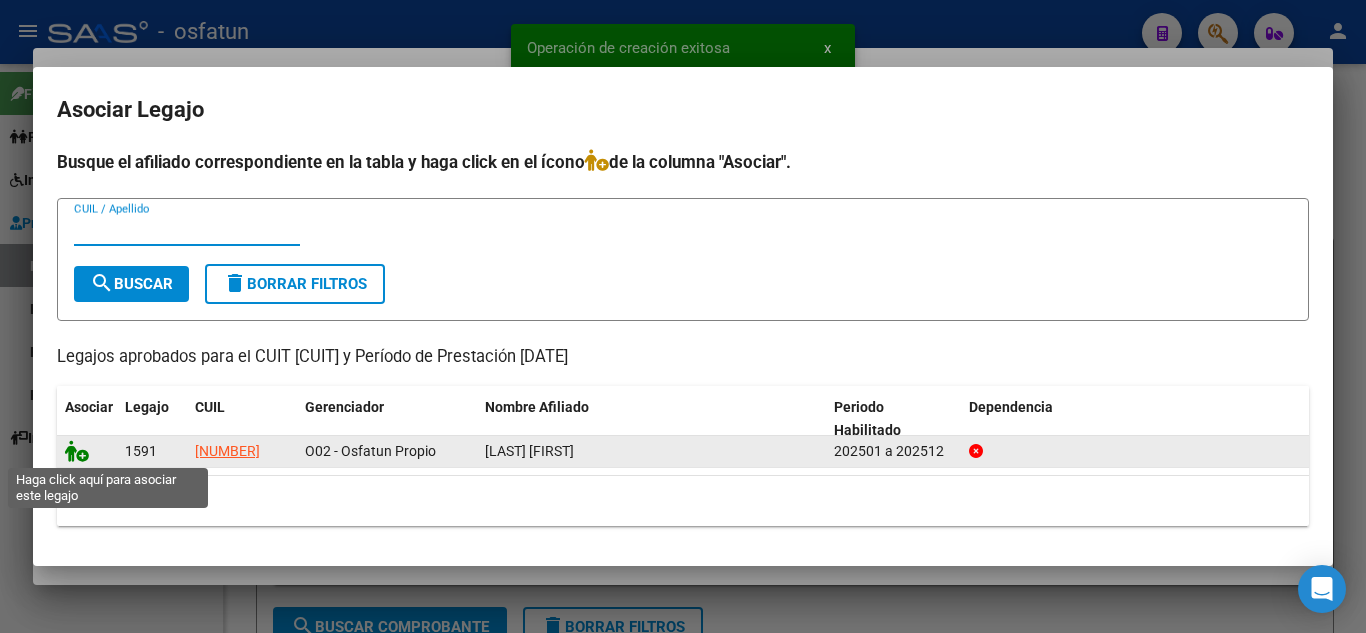 click 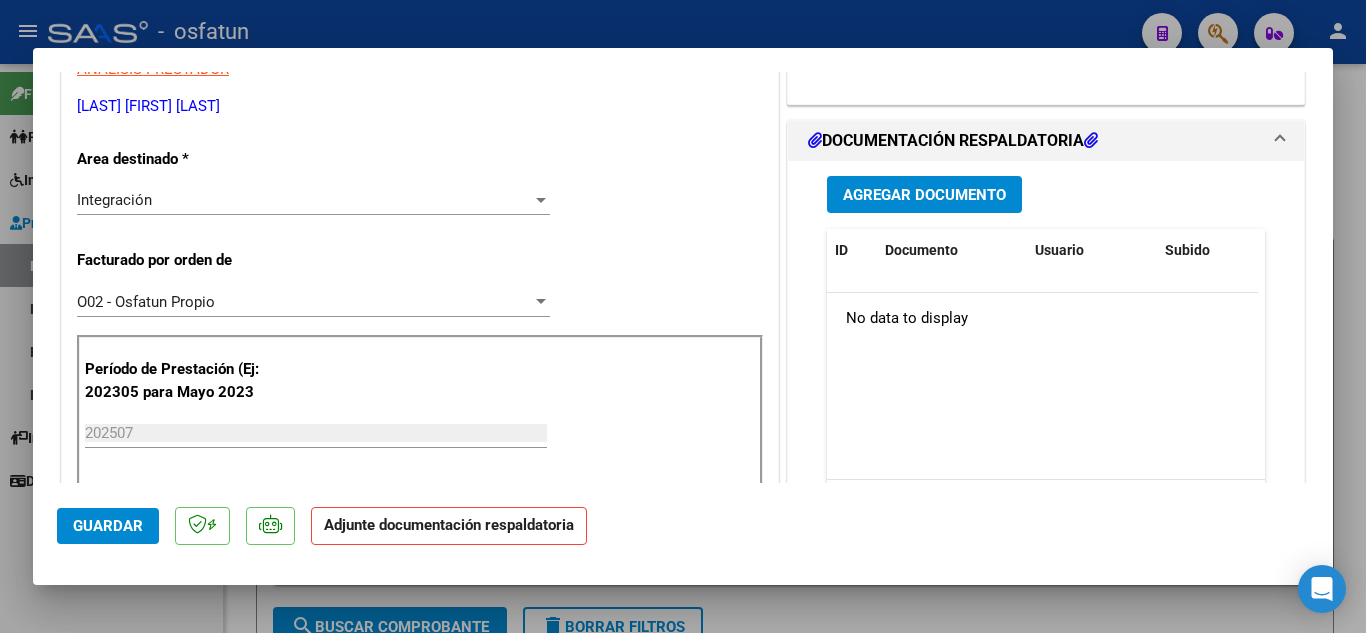 scroll, scrollTop: 400, scrollLeft: 0, axis: vertical 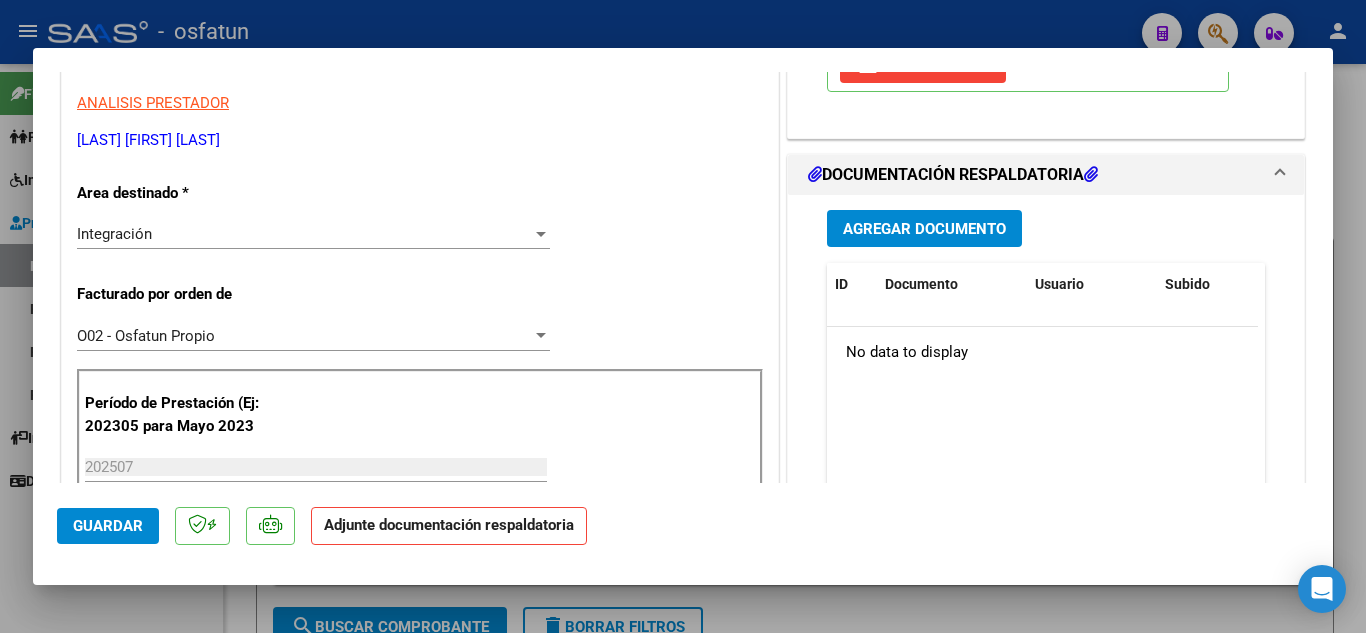 click on "Agregar Documento" at bounding box center (924, 229) 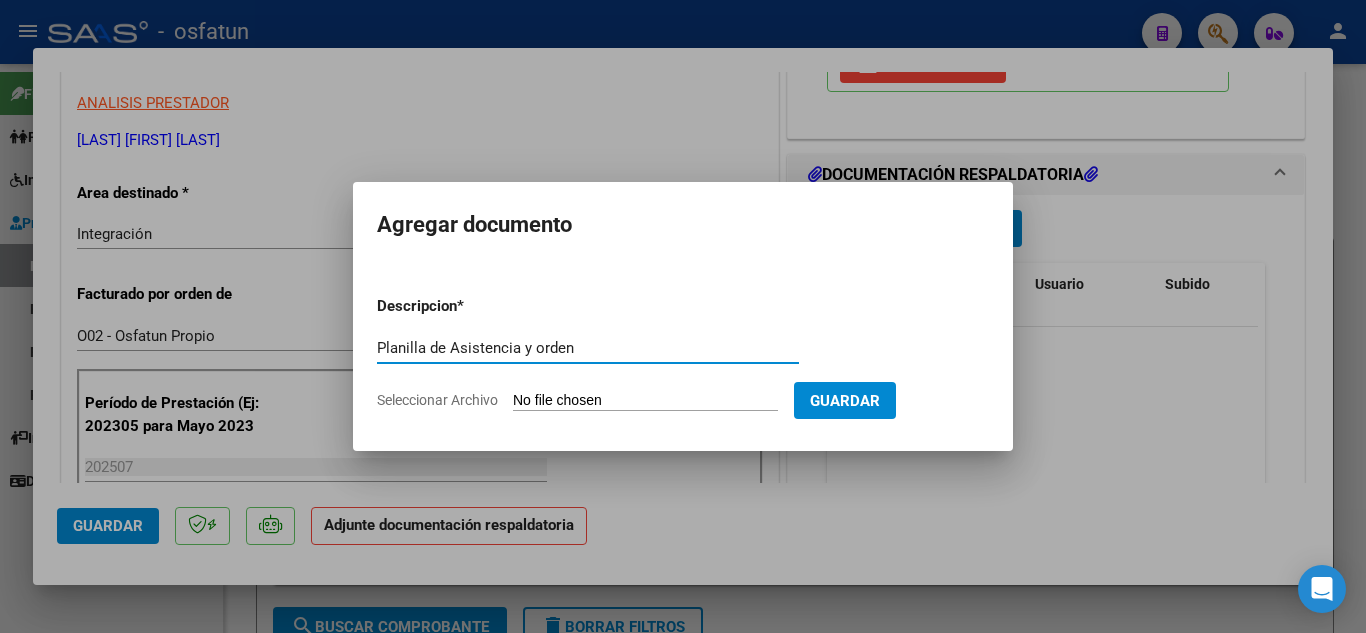 type on "Planilla de Asistencia y orden" 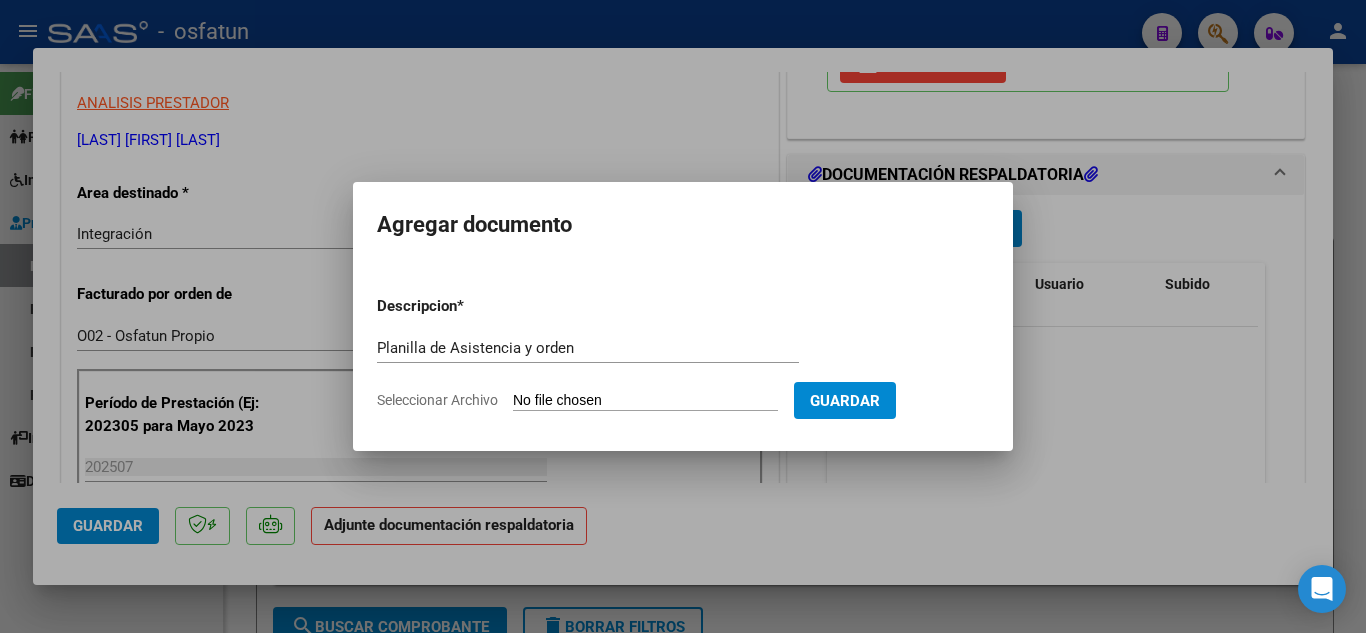 click on "Seleccionar Archivo" at bounding box center [645, 401] 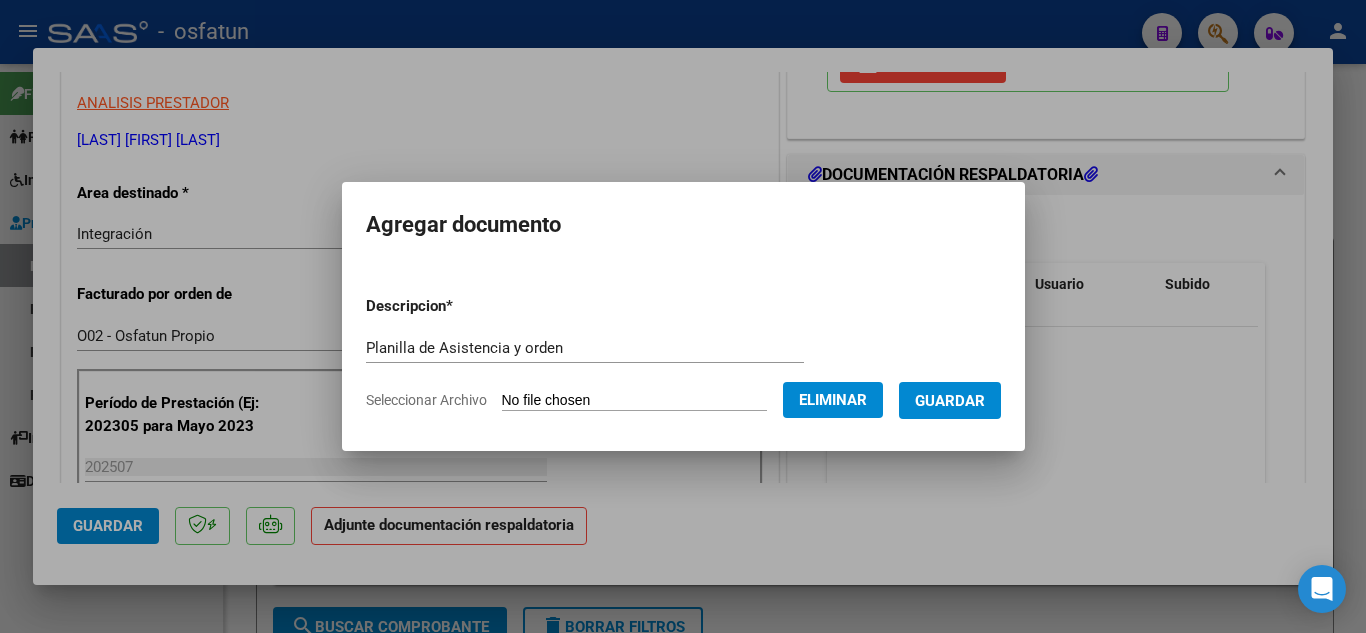 click on "Guardar" at bounding box center [950, 401] 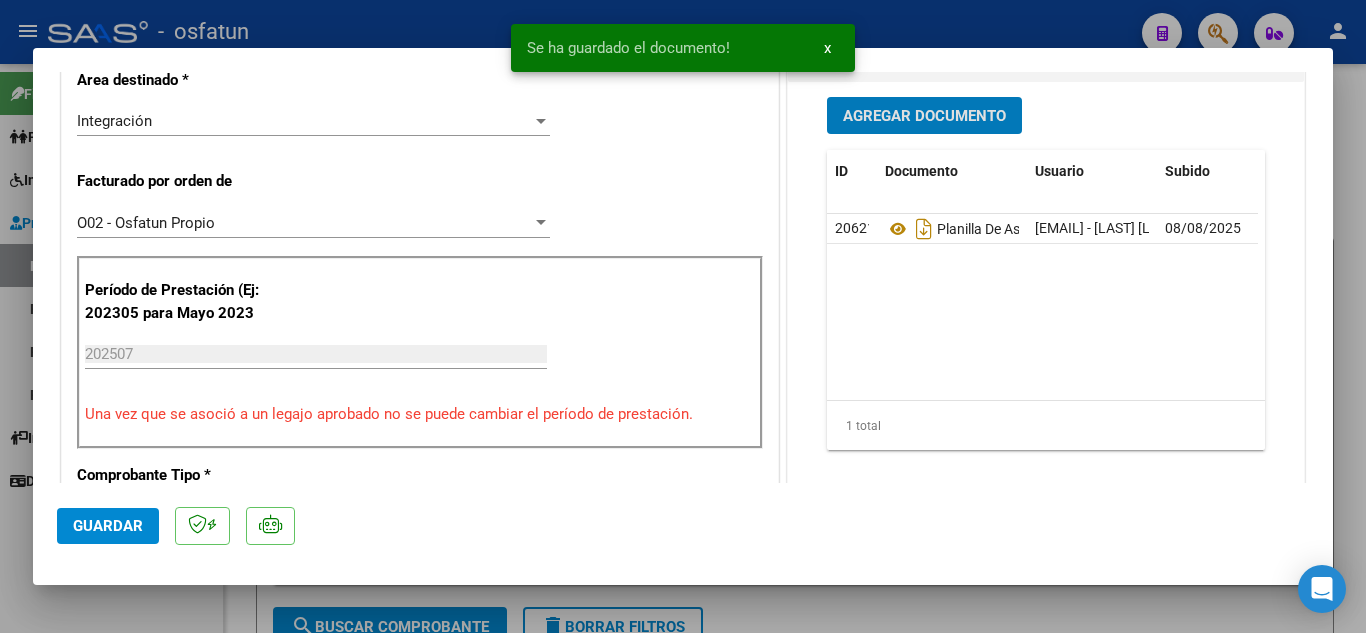 scroll, scrollTop: 700, scrollLeft: 0, axis: vertical 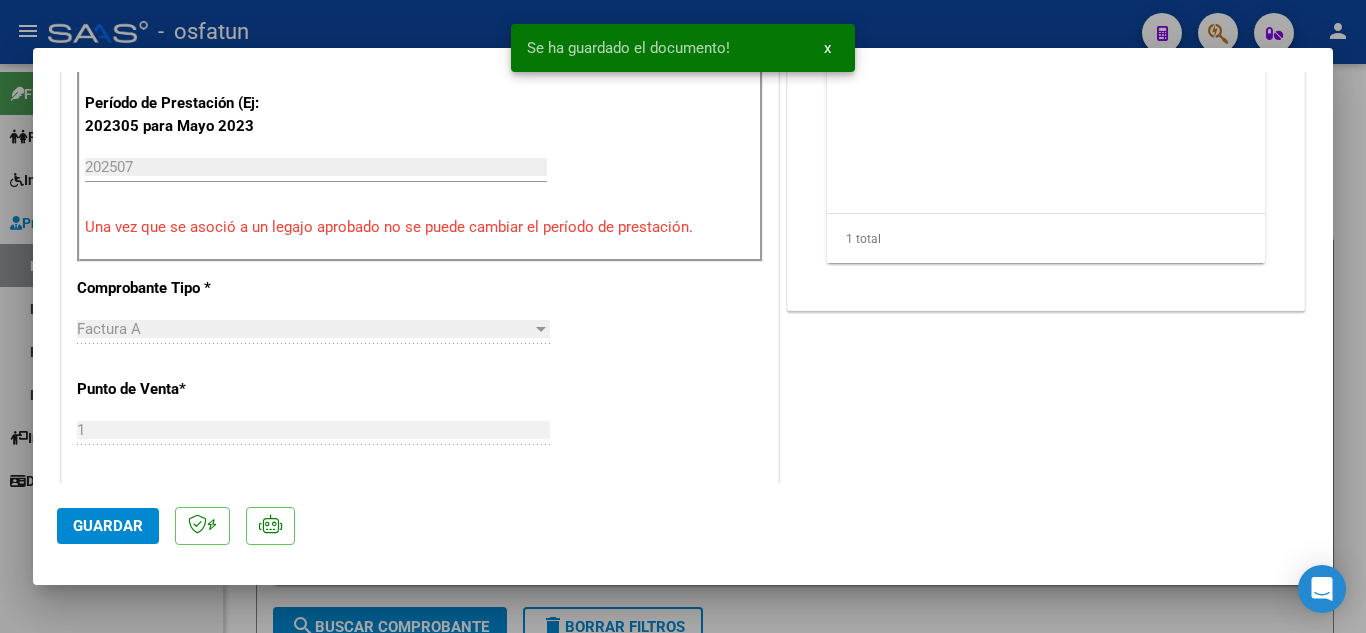 click on "Guardar" 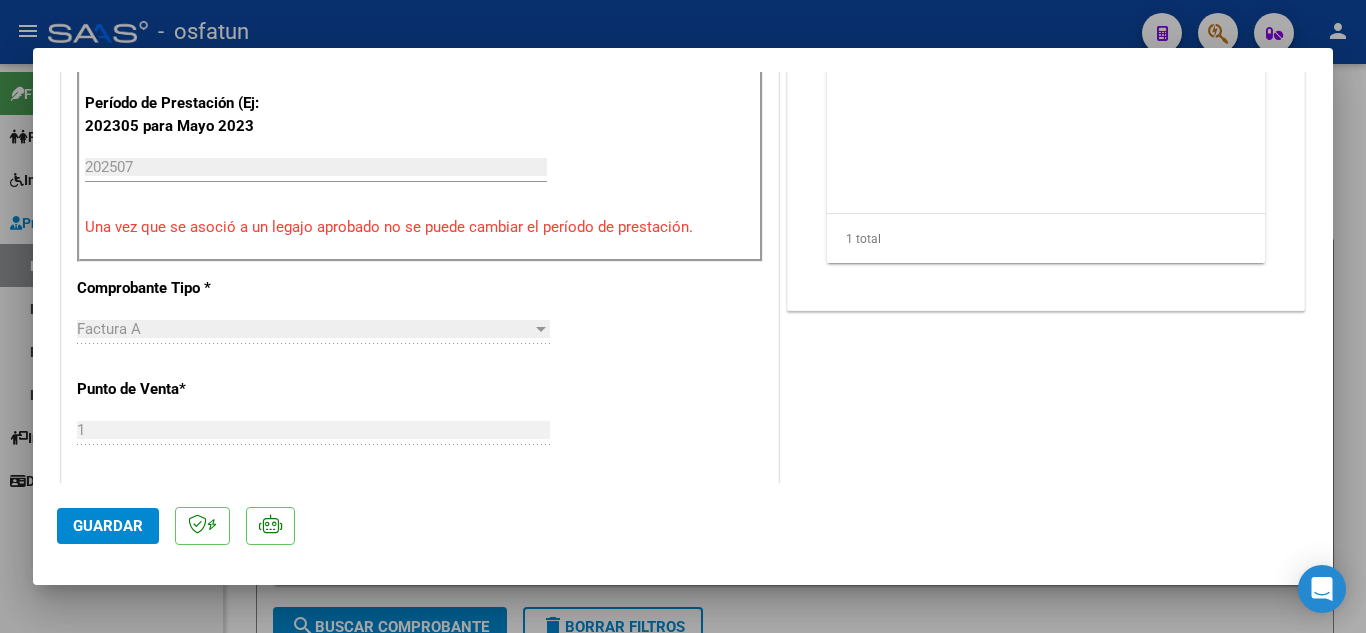 click on "Guardar" 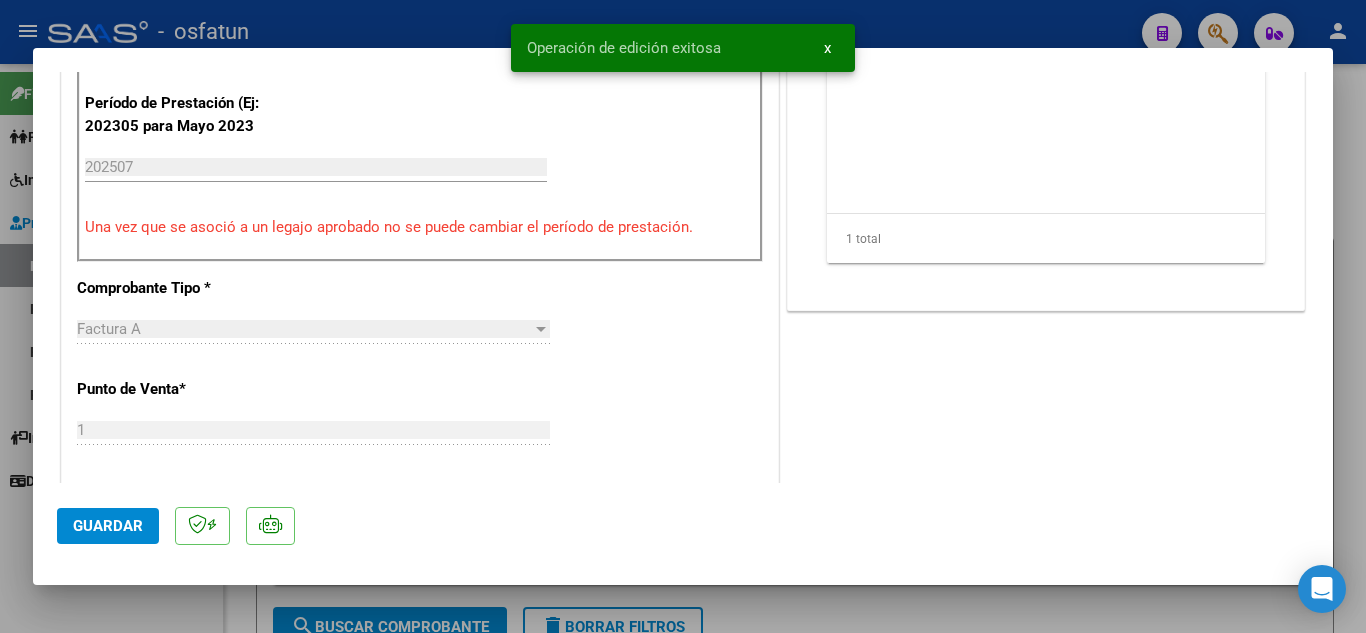 click on "Operación de edición exitosa x" at bounding box center [683, 48] 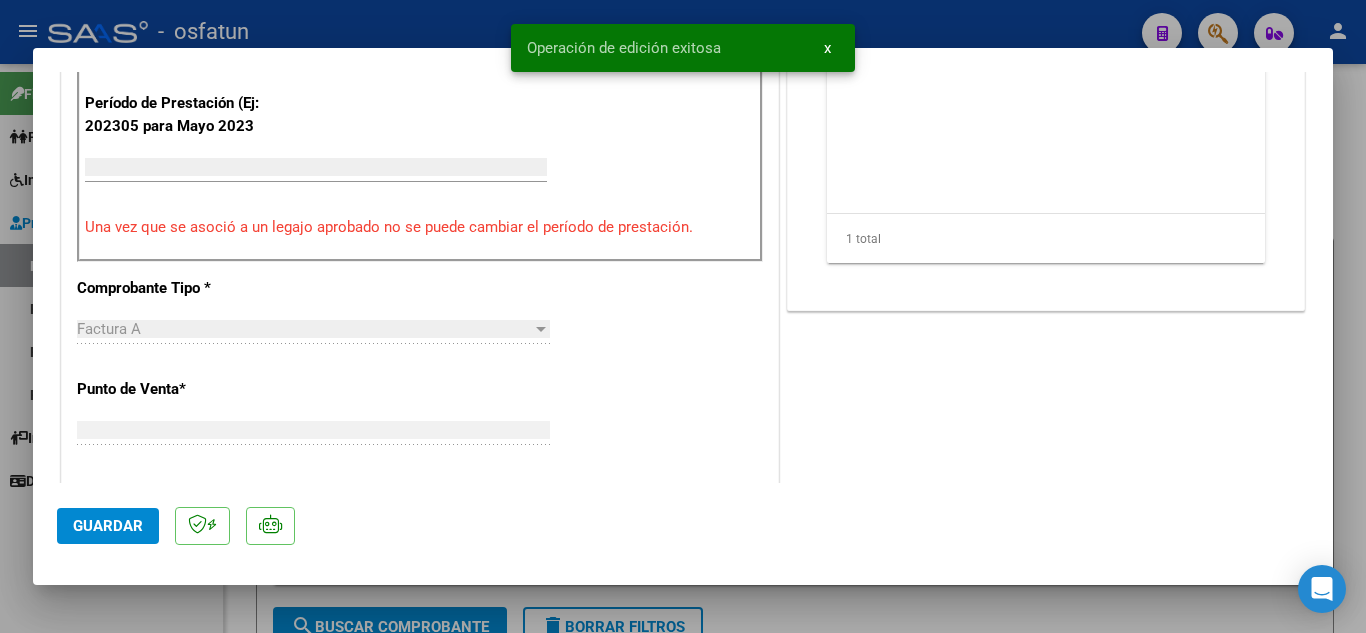 scroll, scrollTop: 0, scrollLeft: 0, axis: both 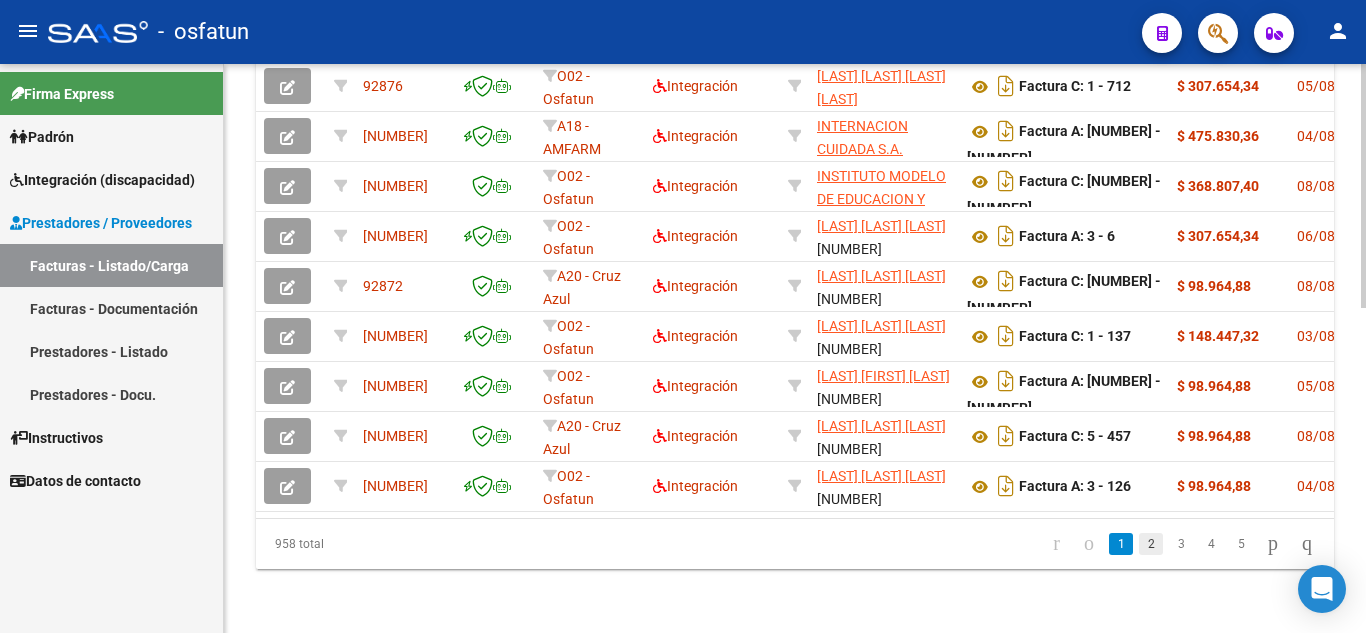 click on "2" 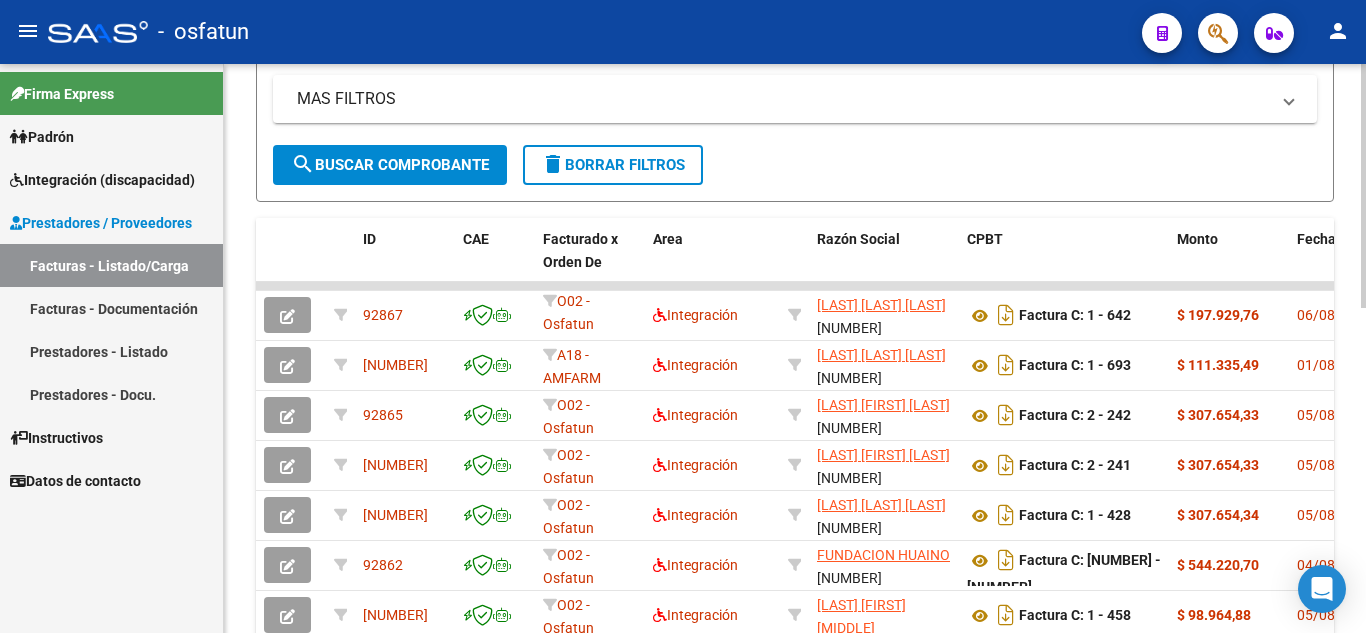 scroll, scrollTop: 457, scrollLeft: 0, axis: vertical 